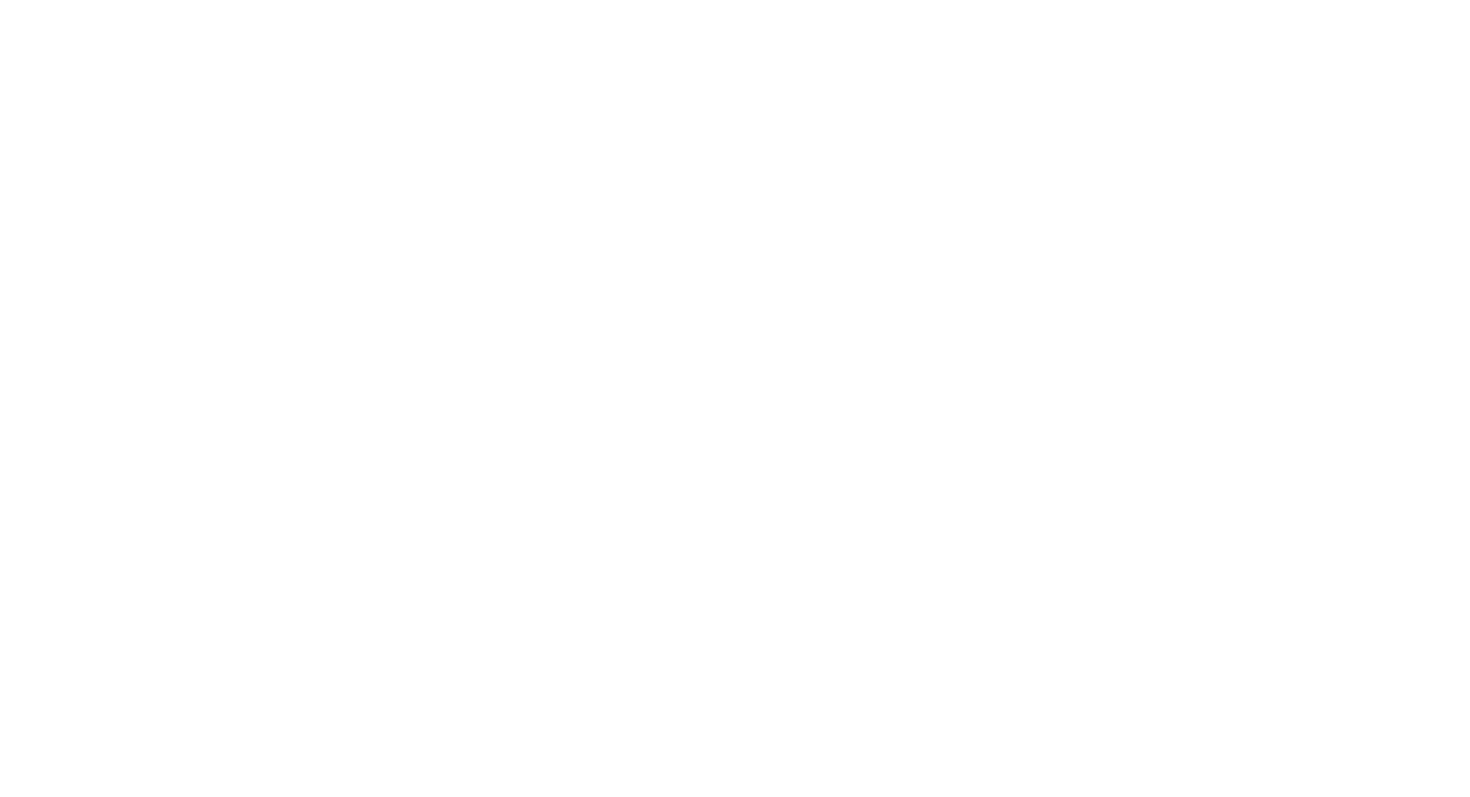 scroll, scrollTop: 0, scrollLeft: 0, axis: both 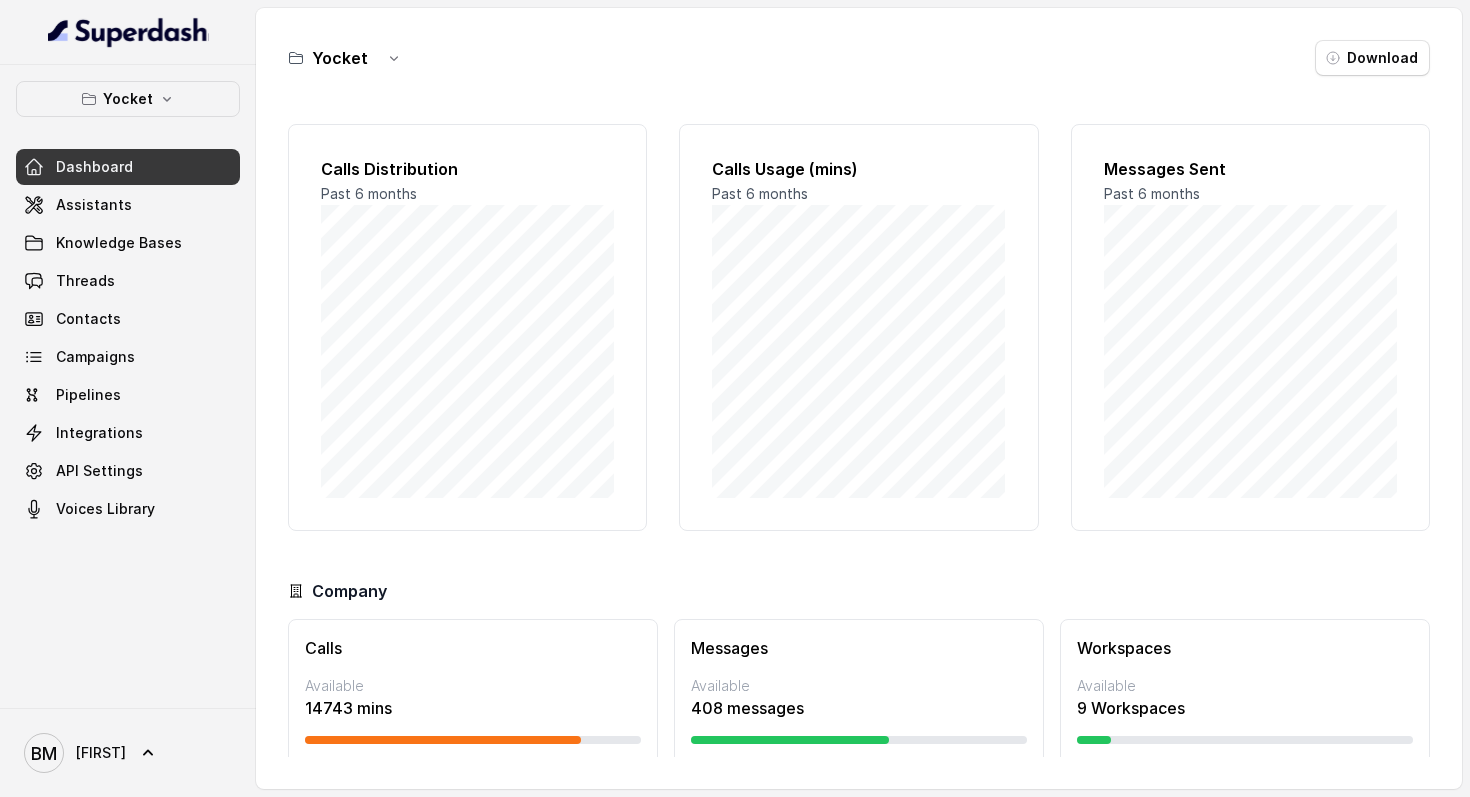 click on "Yocket  Download" at bounding box center [859, 58] 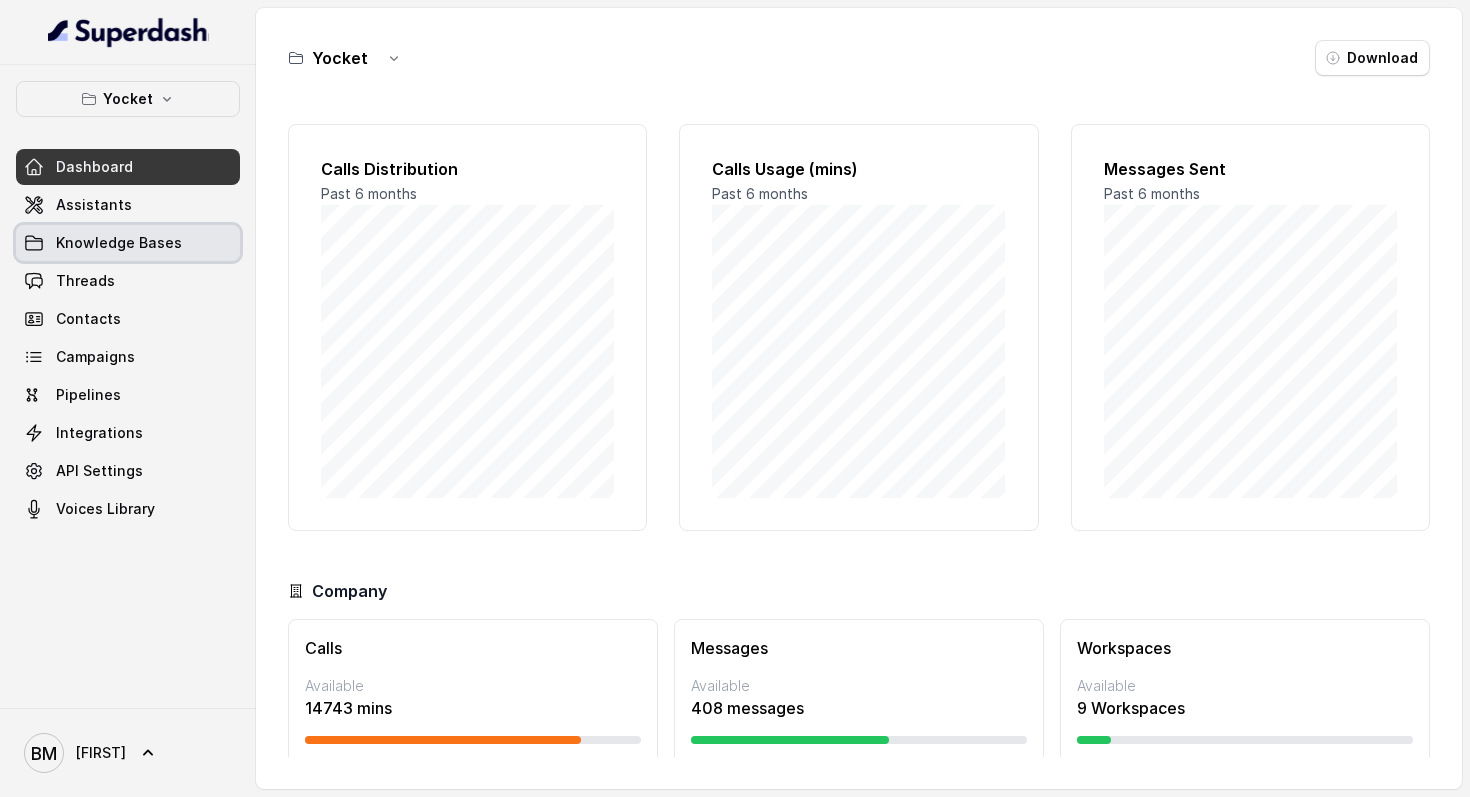 click on "Knowledge Bases" at bounding box center (128, 243) 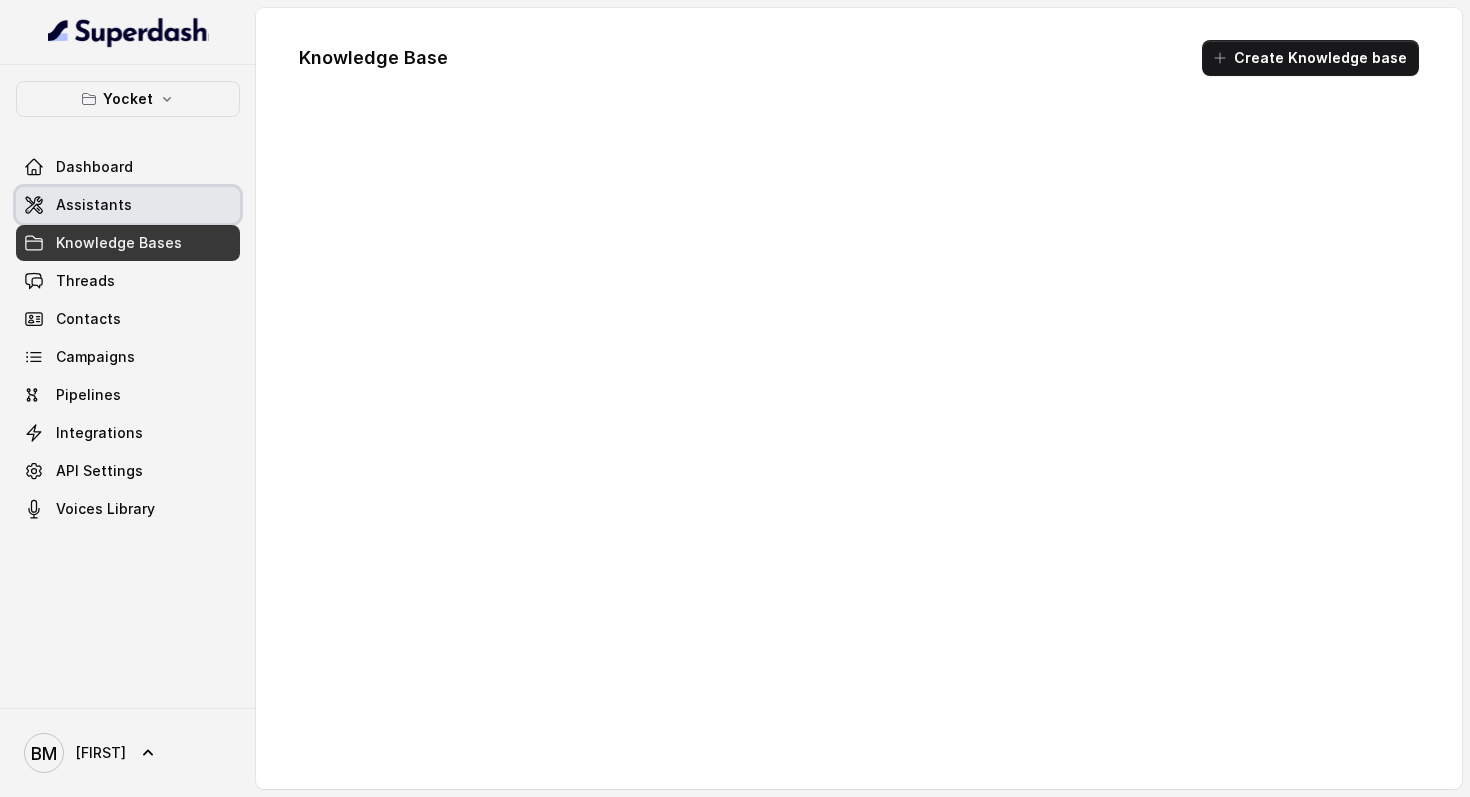 click 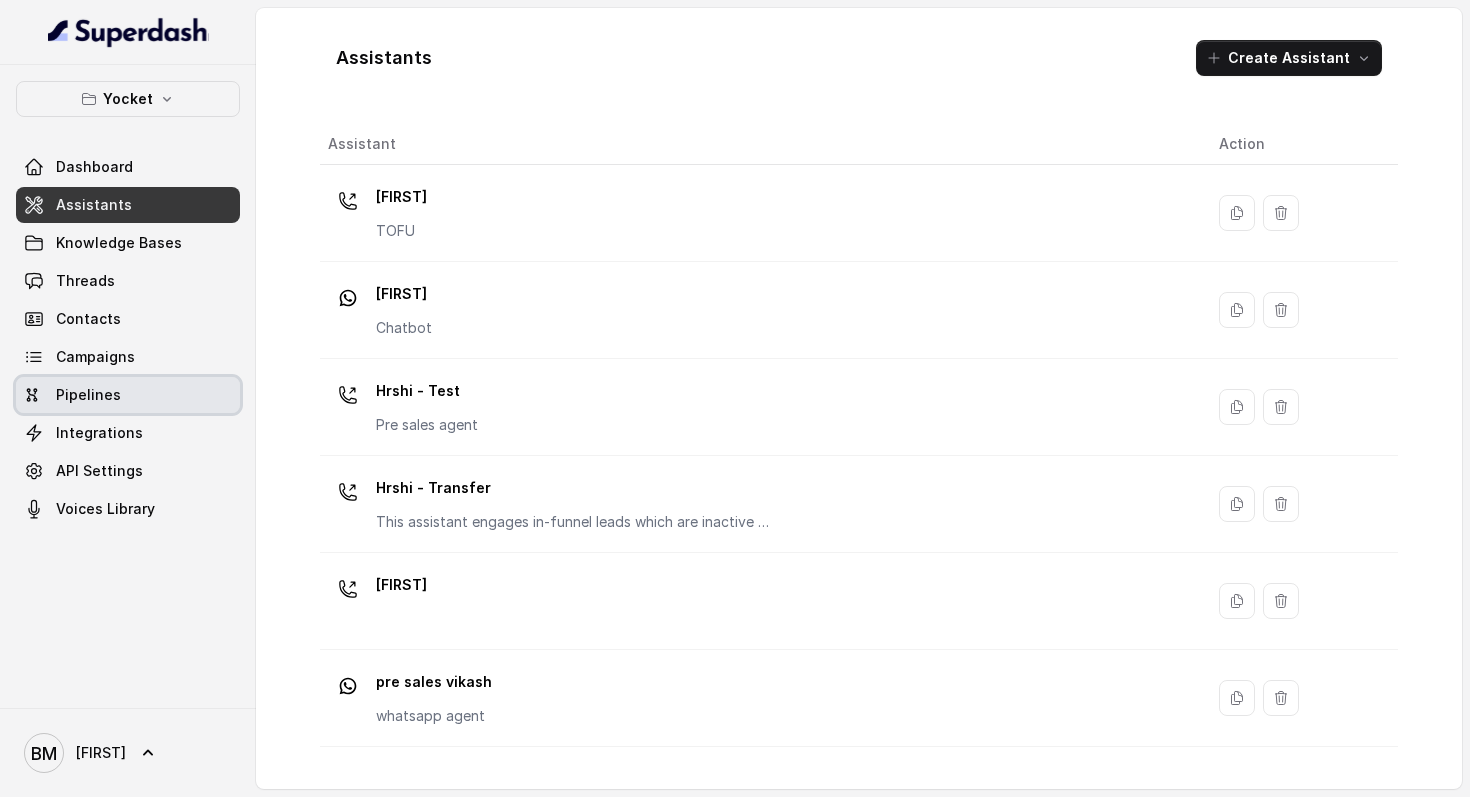 click on "Pipelines" at bounding box center [88, 395] 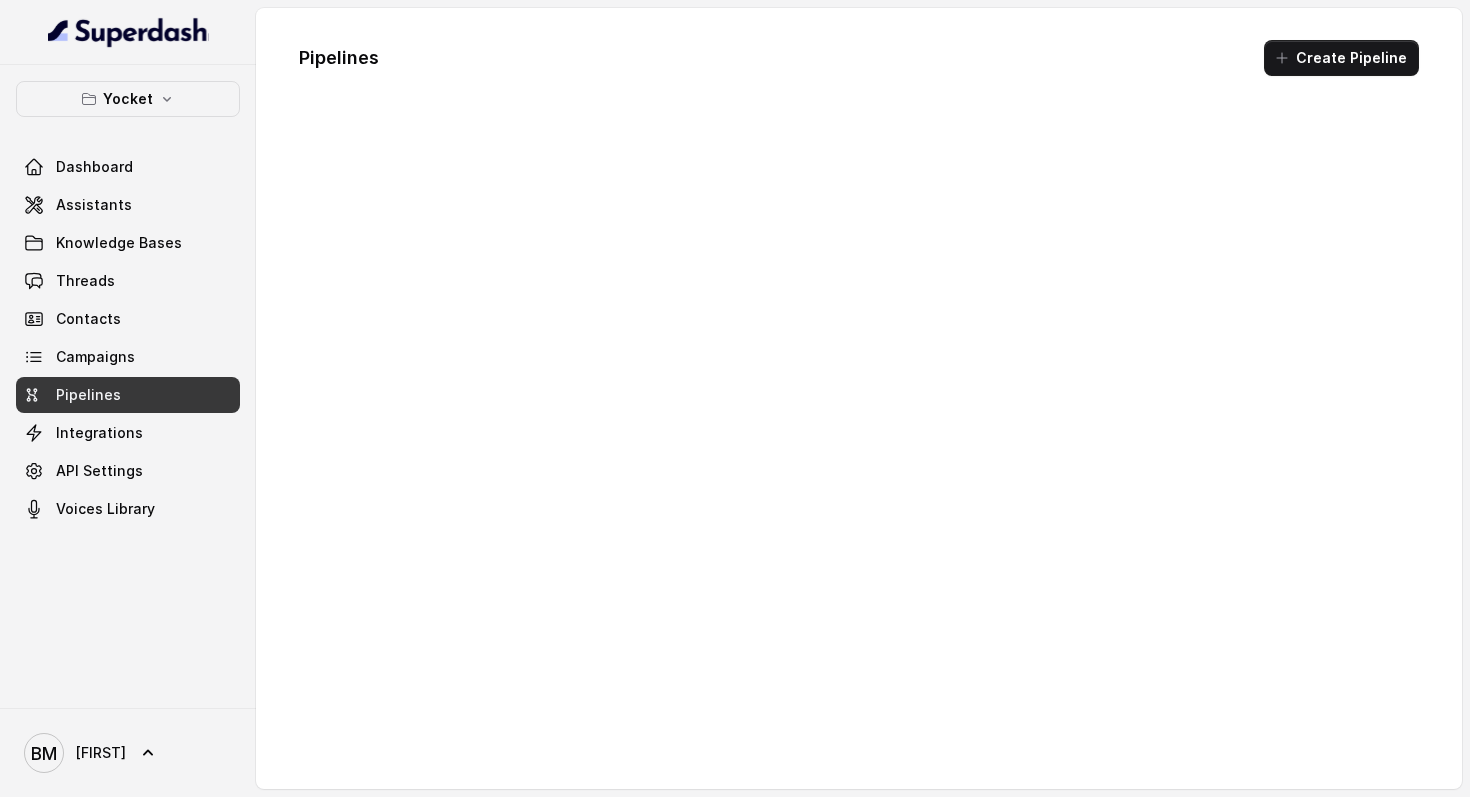 click on "Integrations" at bounding box center [99, 433] 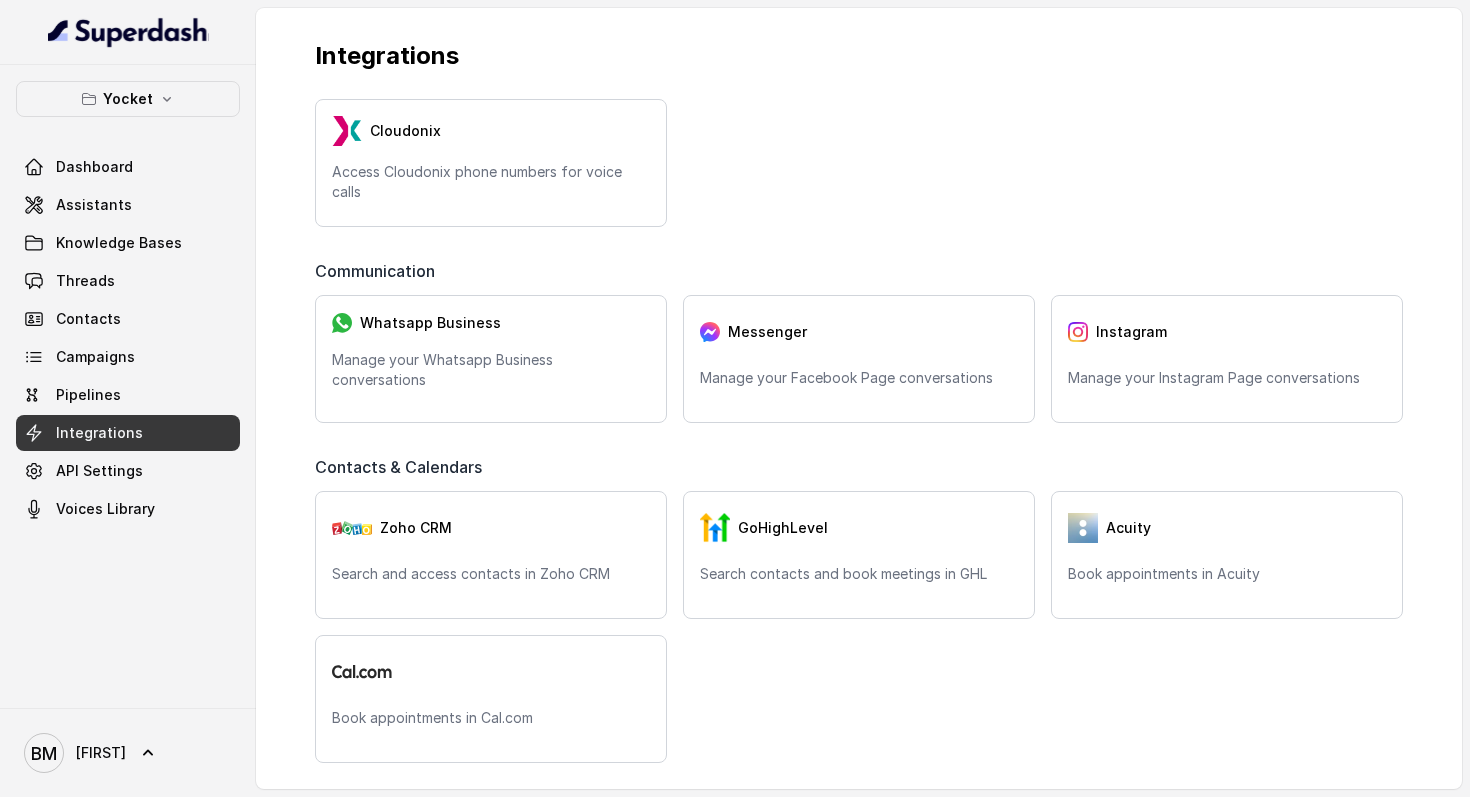 scroll, scrollTop: 0, scrollLeft: 0, axis: both 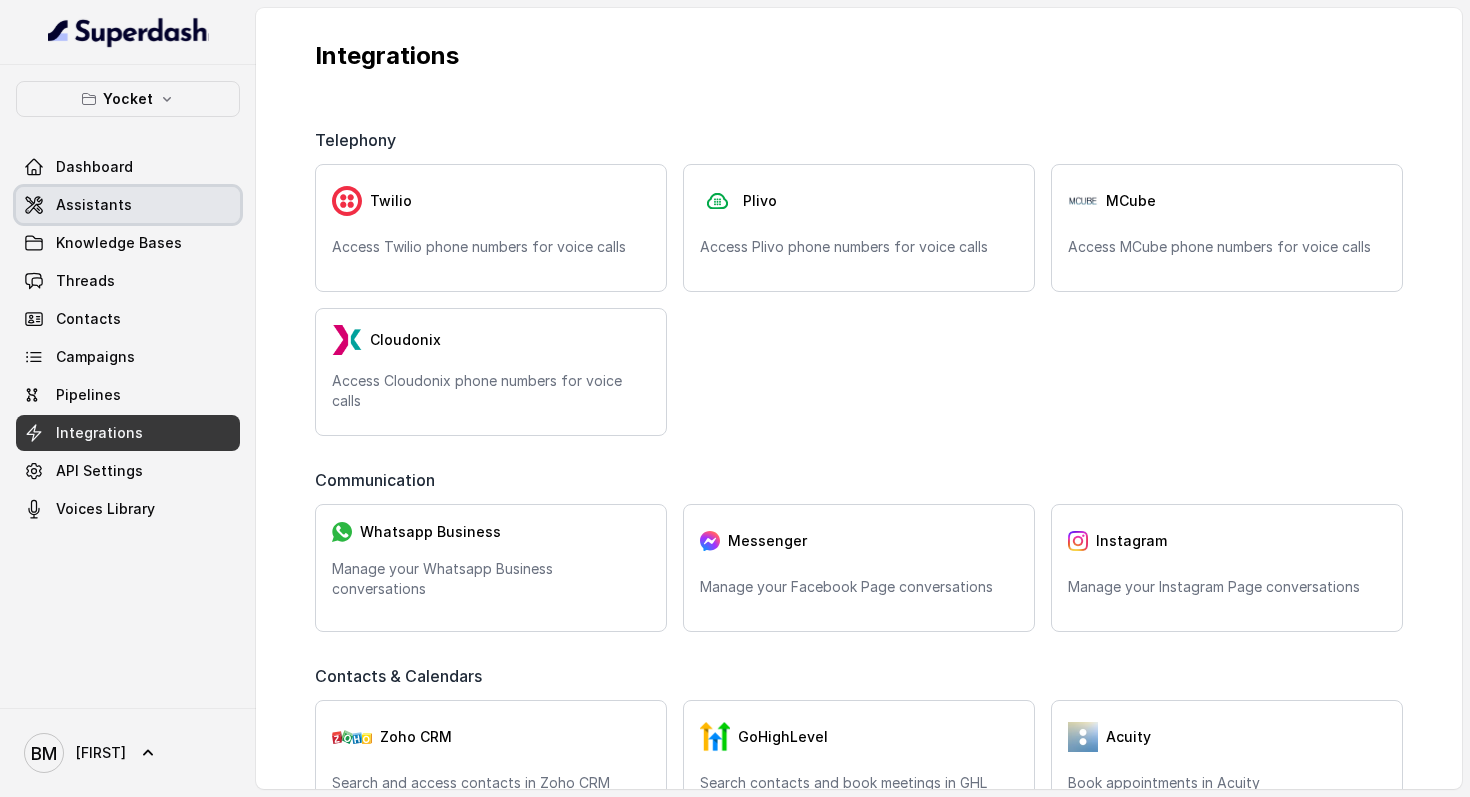 click on "Assistants" at bounding box center [128, 205] 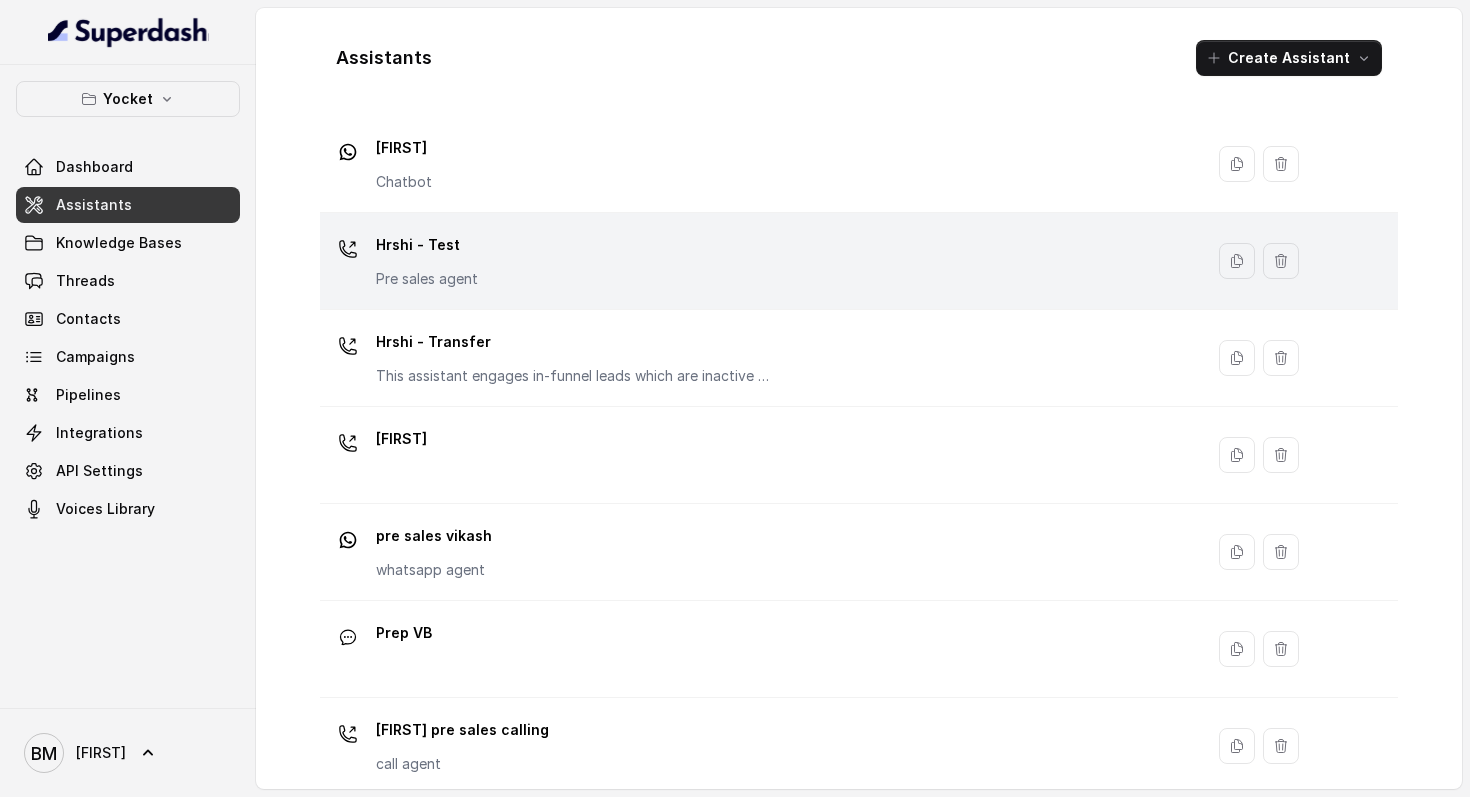 scroll, scrollTop: 212, scrollLeft: 0, axis: vertical 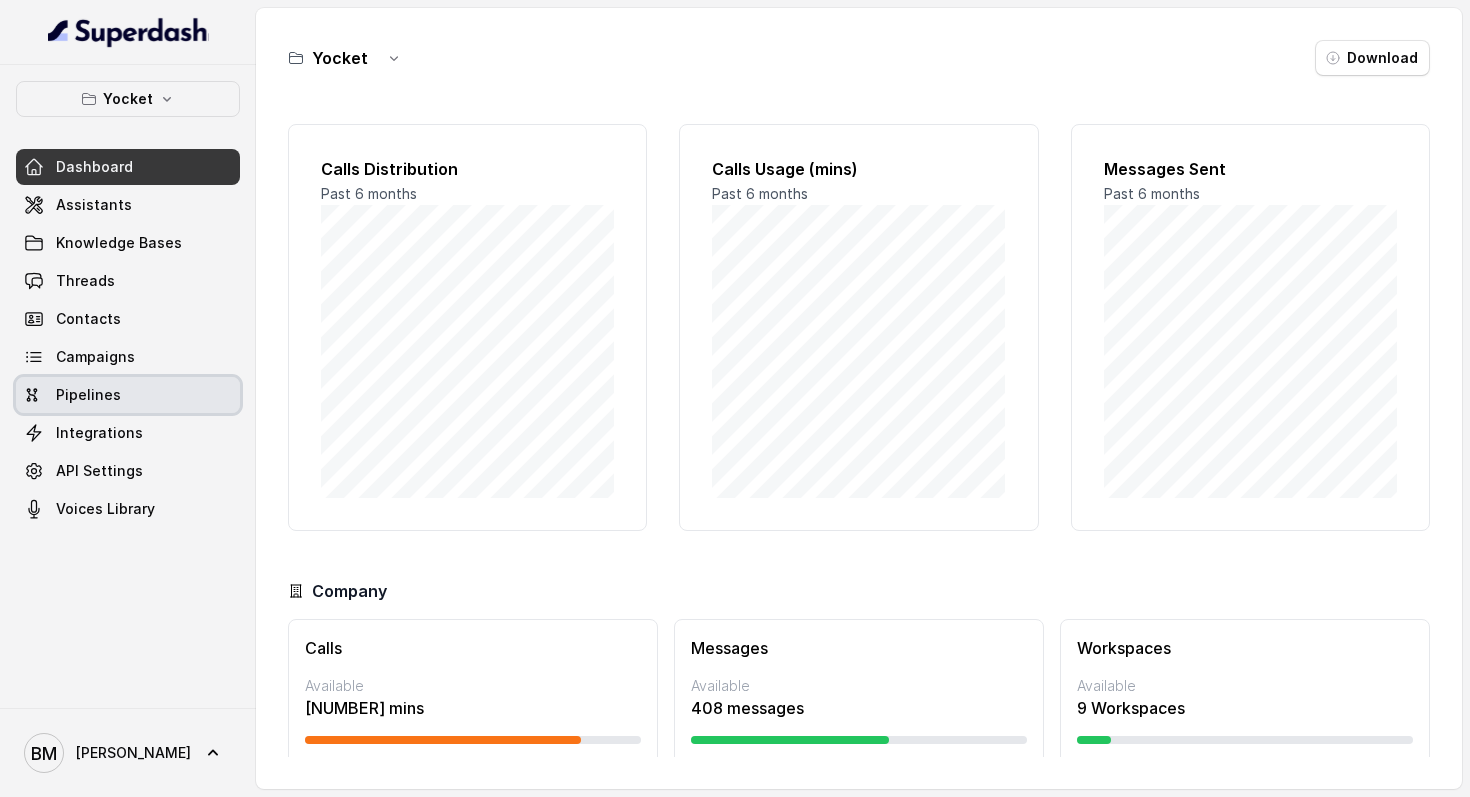 click on "Pipelines" at bounding box center (88, 395) 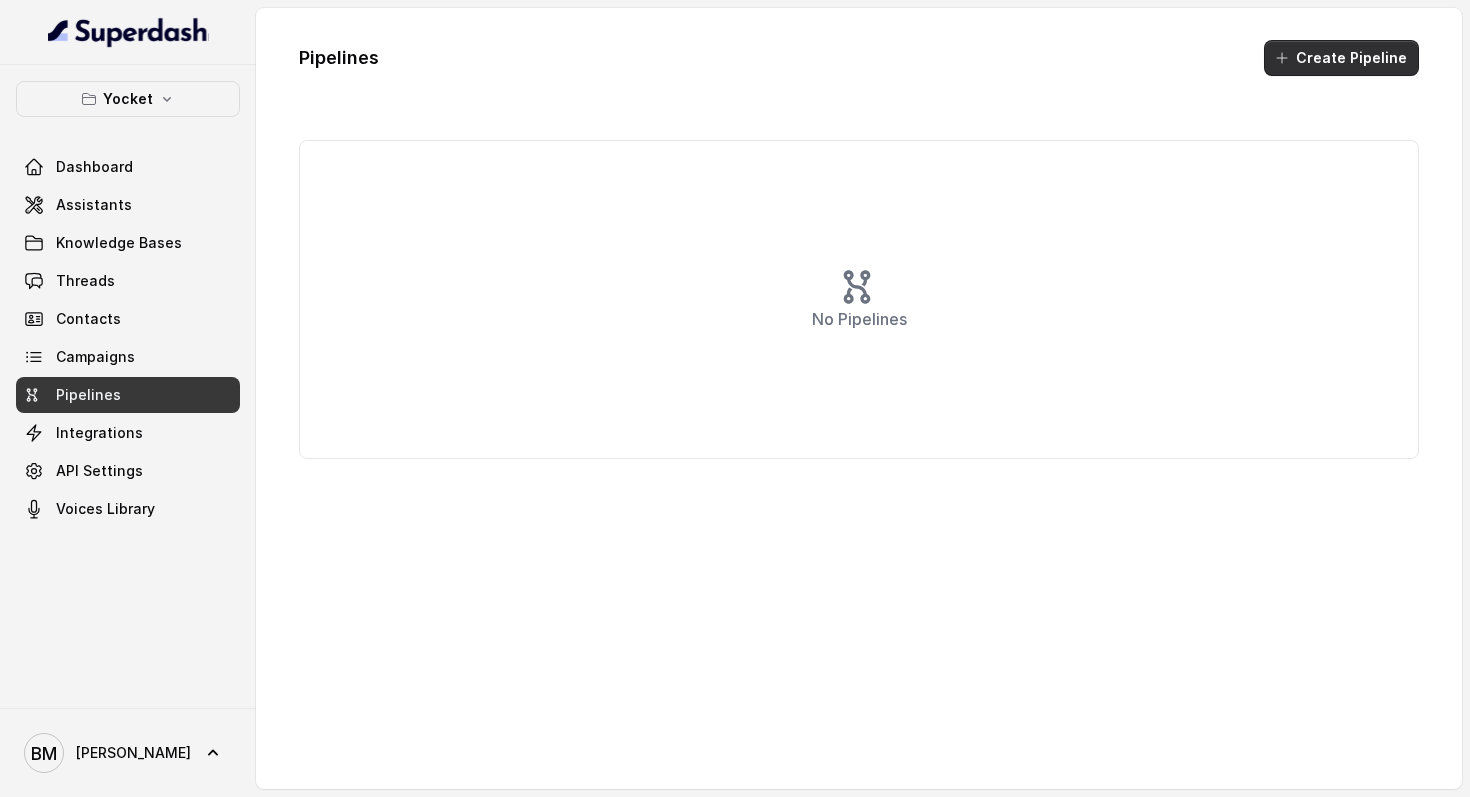 click on "Create Pipeline" at bounding box center (1341, 58) 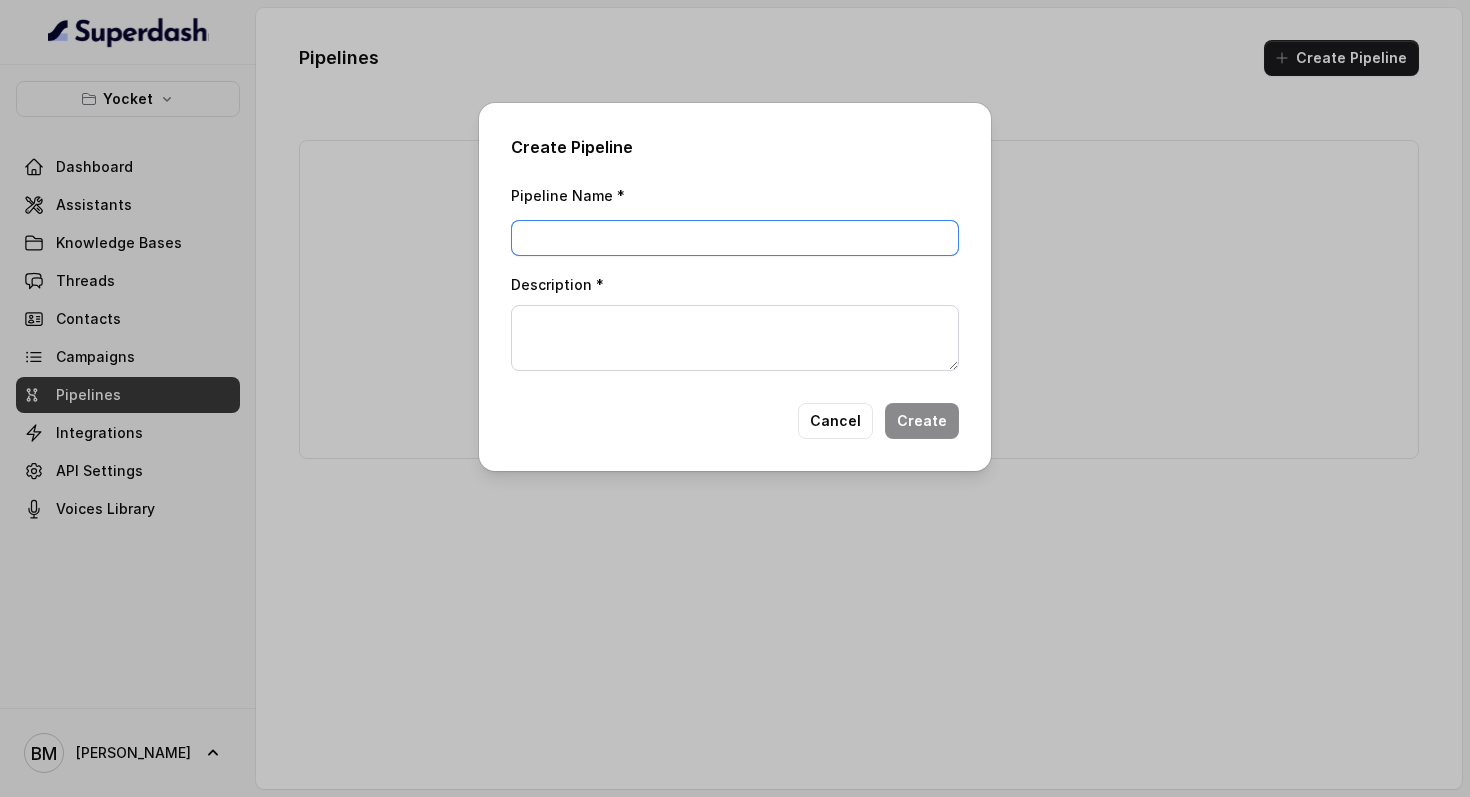 click on "Pipeline Name *" at bounding box center [735, 238] 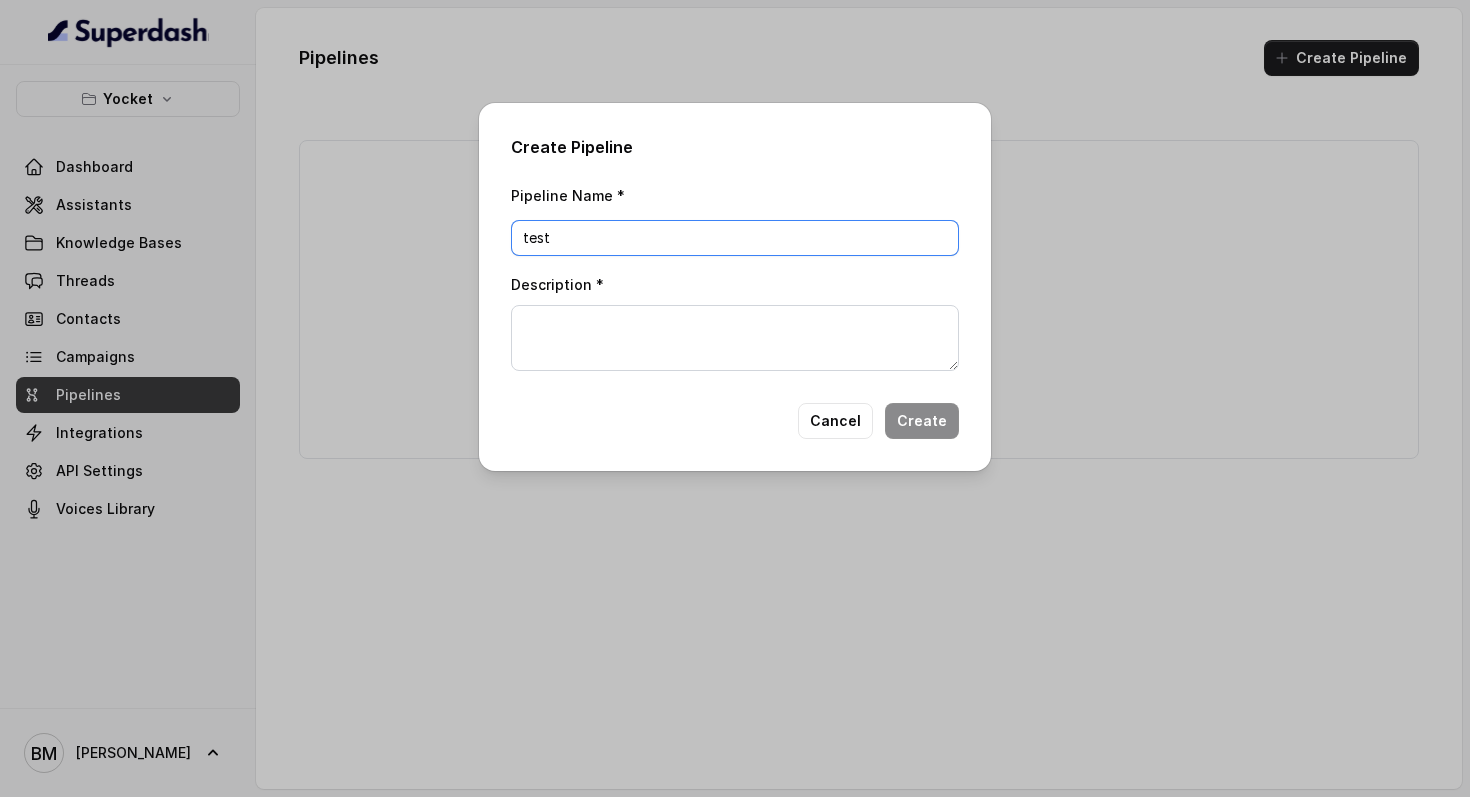 type on "test" 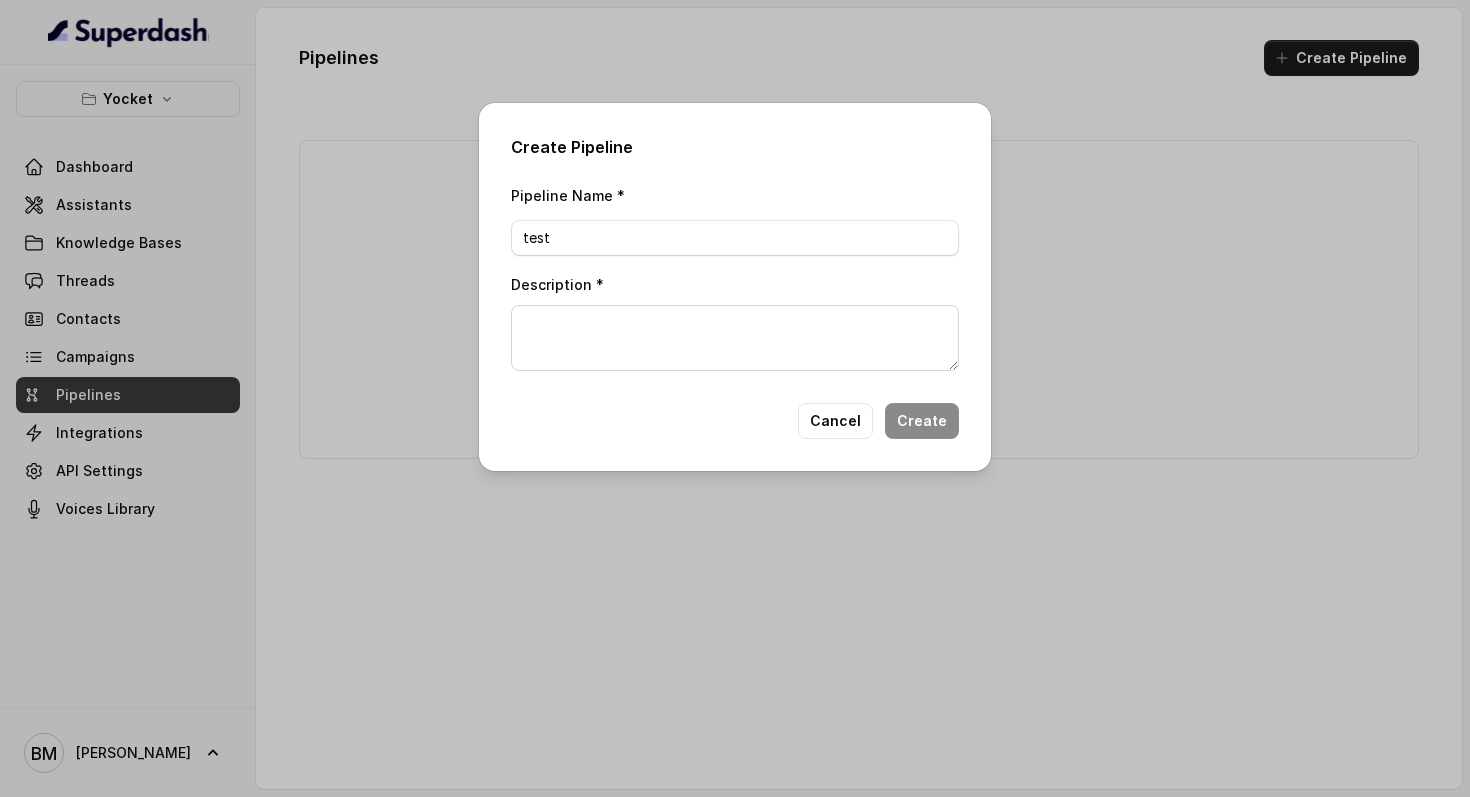 click on "Create Pipeline Pipeline Name * test Description * Cancel Create" at bounding box center (735, 287) 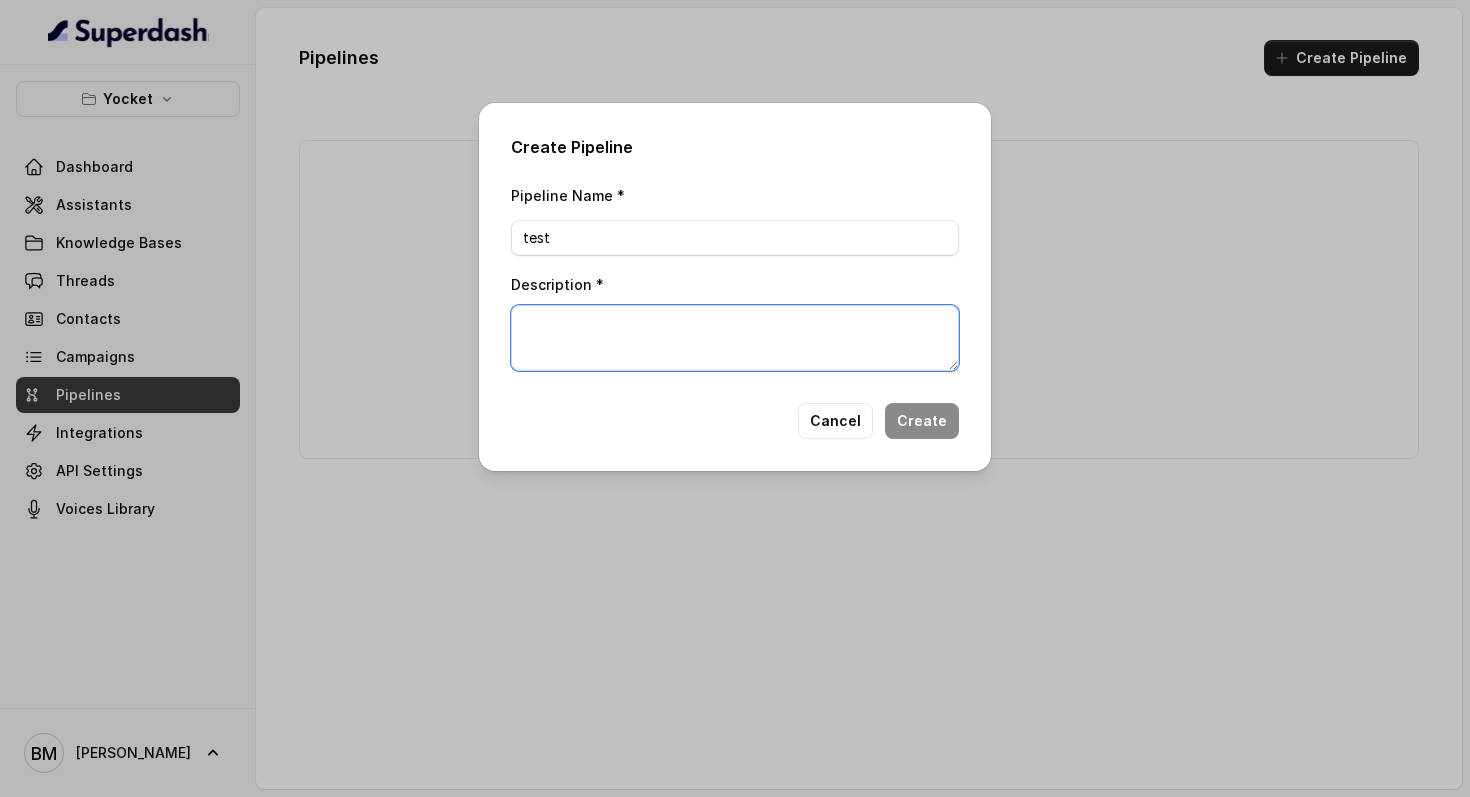 click on "Description *" at bounding box center (735, 338) 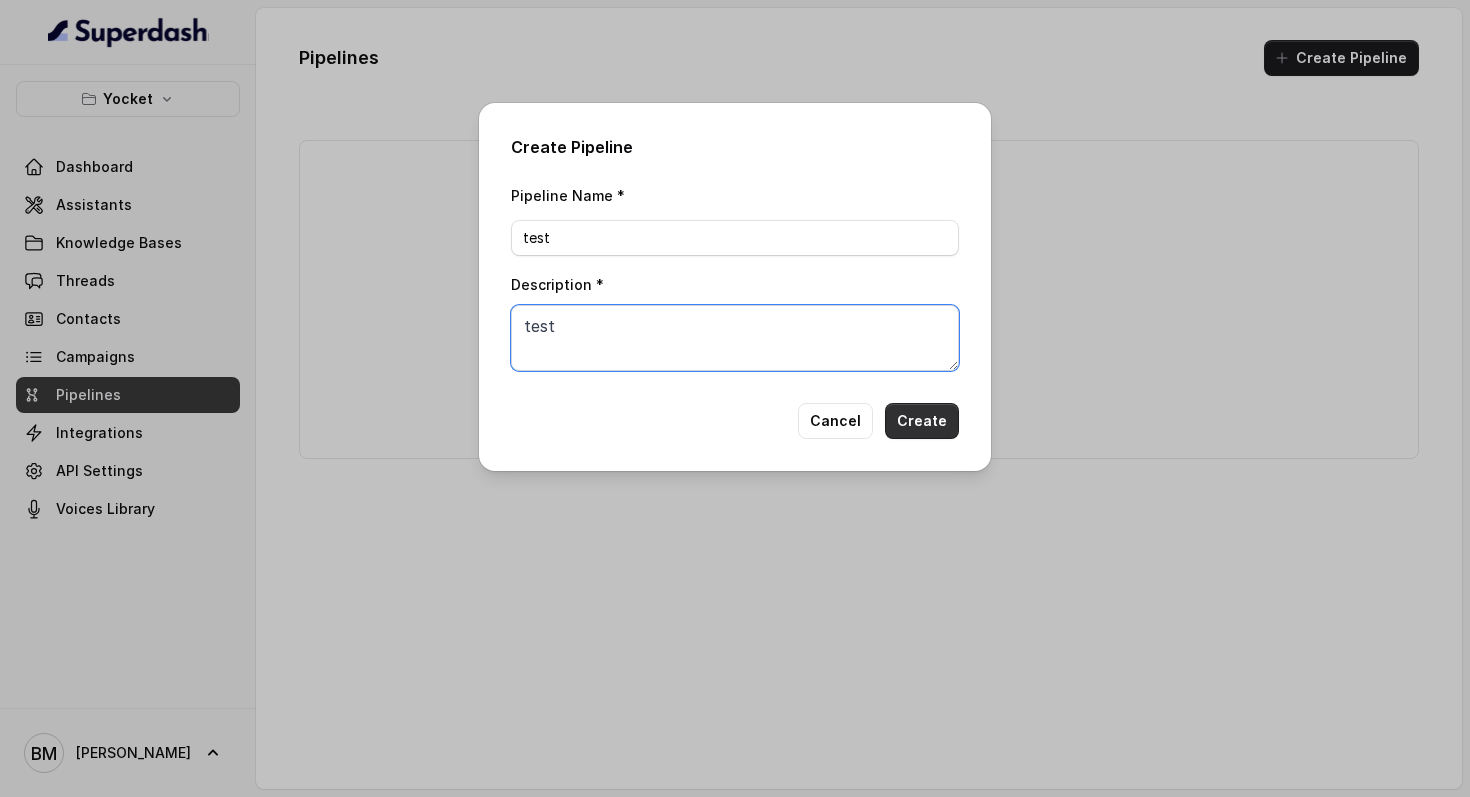 type on "test" 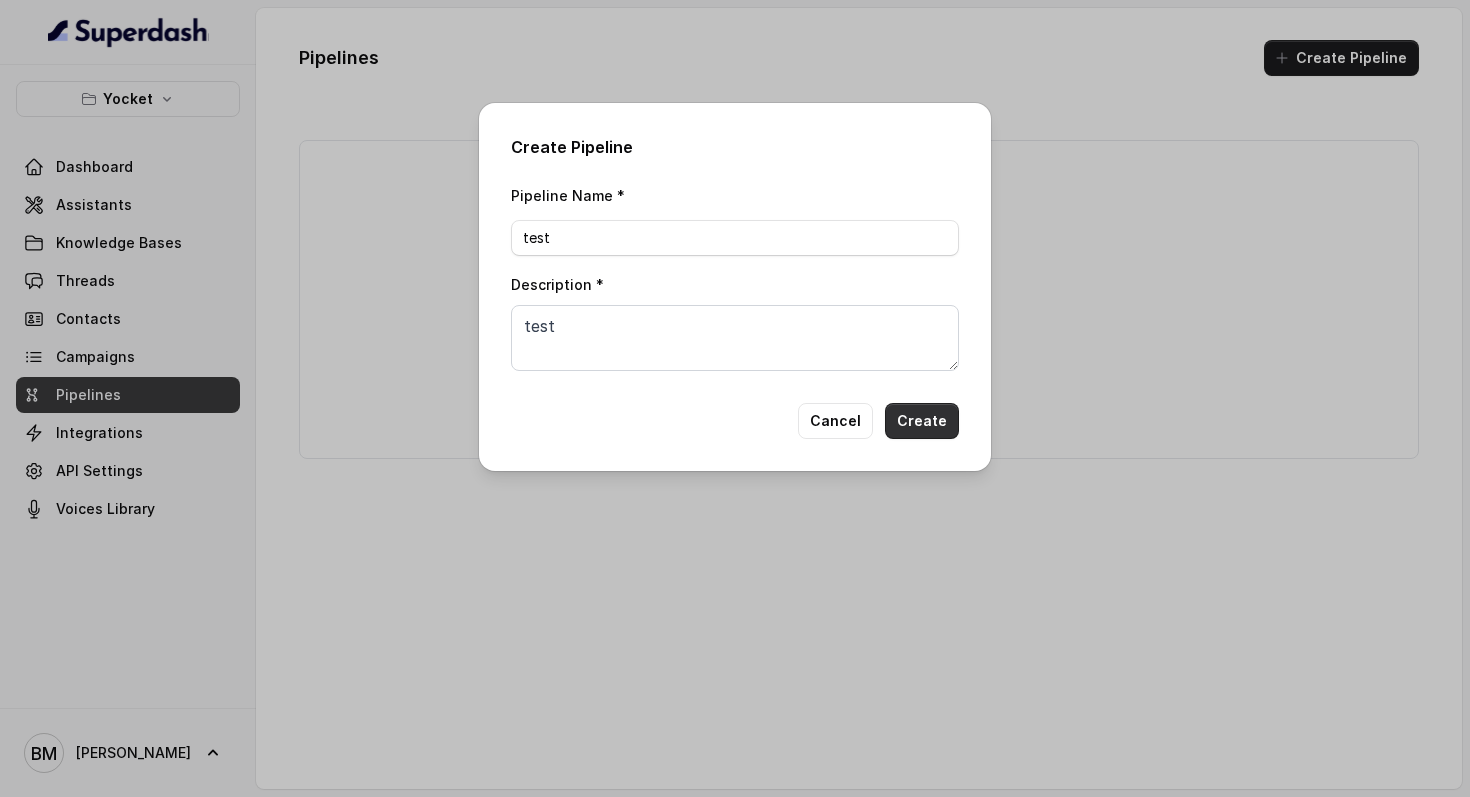click on "Create" at bounding box center (922, 421) 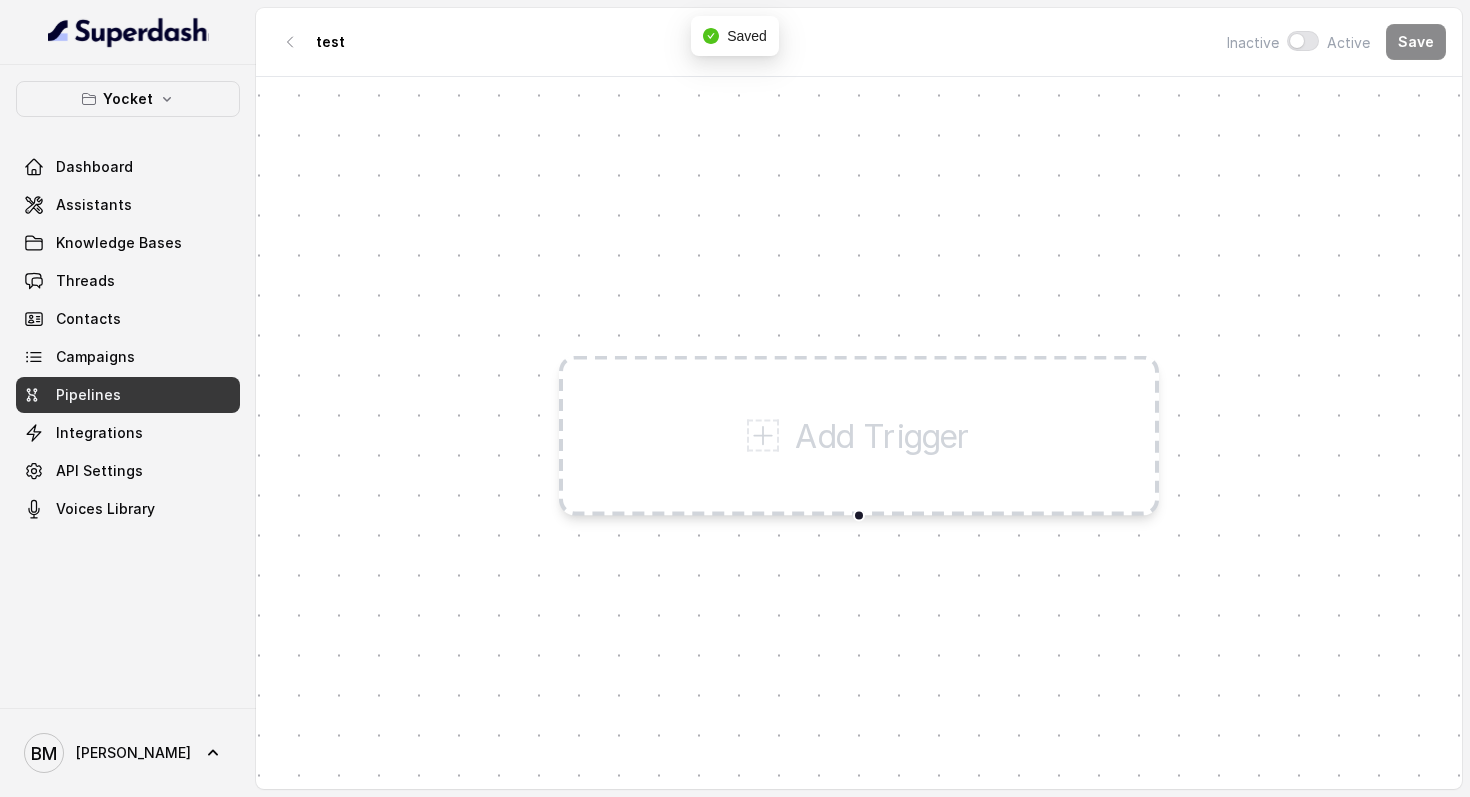 click on "Add Trigger" at bounding box center (883, 436) 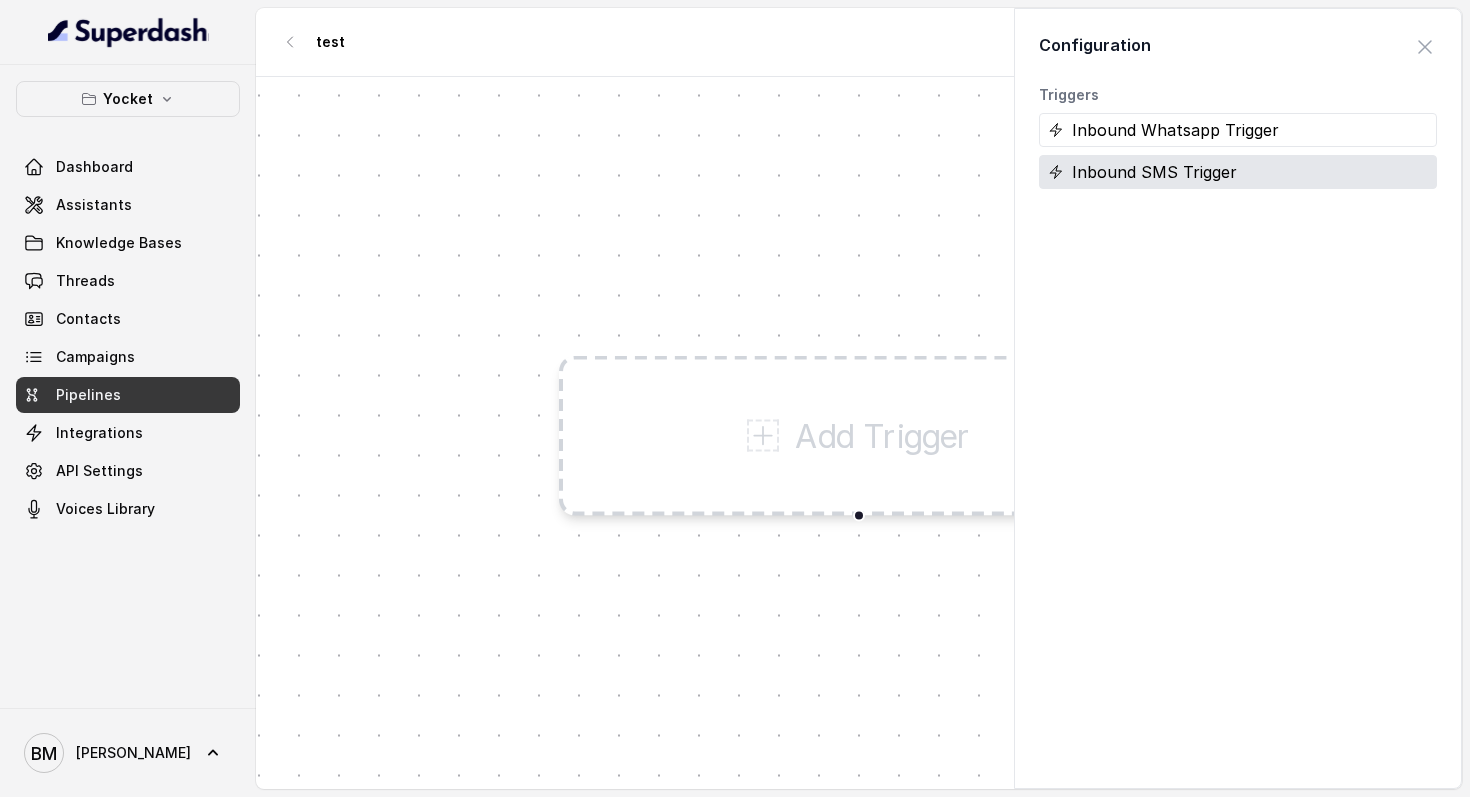 click on "Inbound SMS Trigger" at bounding box center (1238, 172) 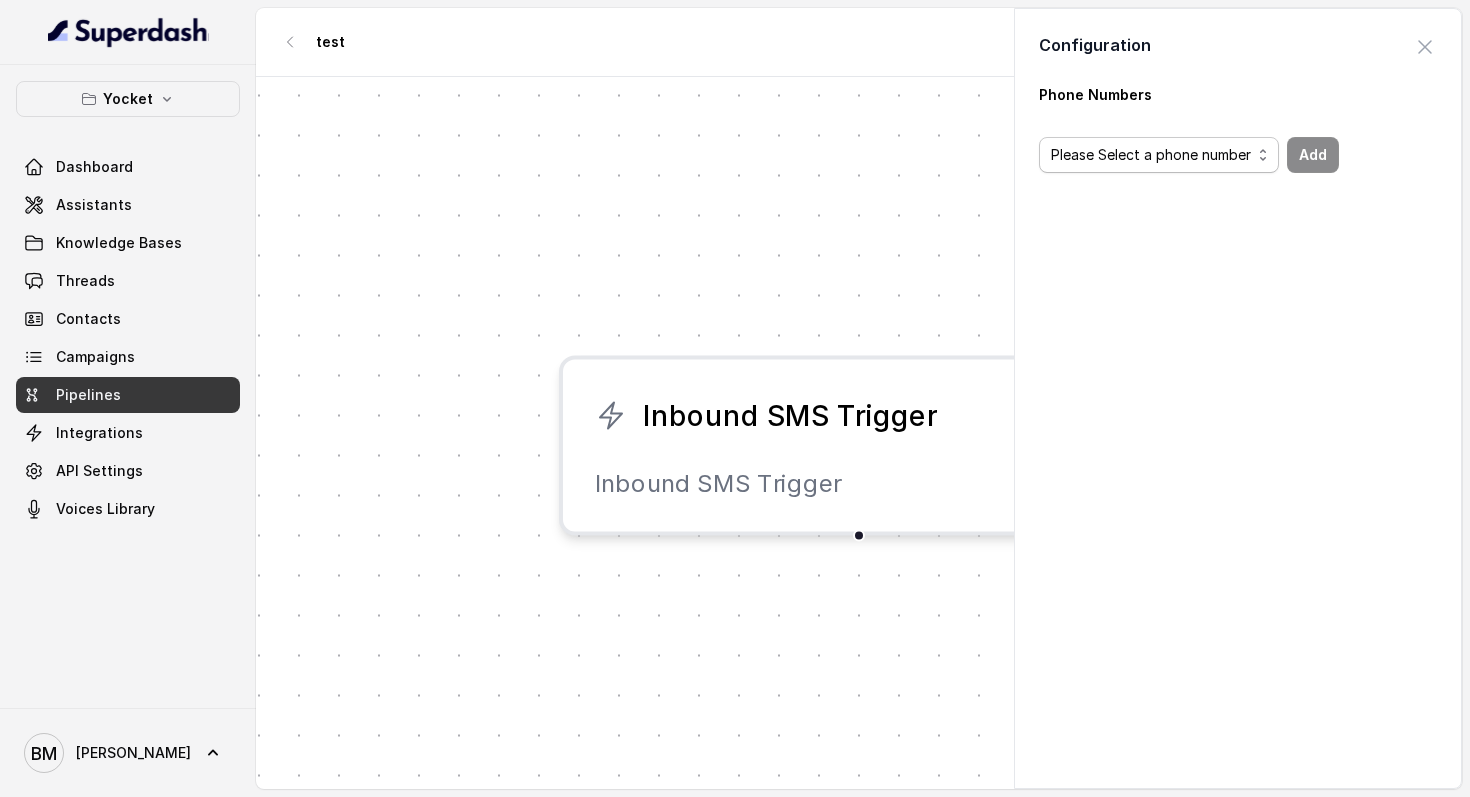 click on "Please Select a phone number" at bounding box center [1151, 155] 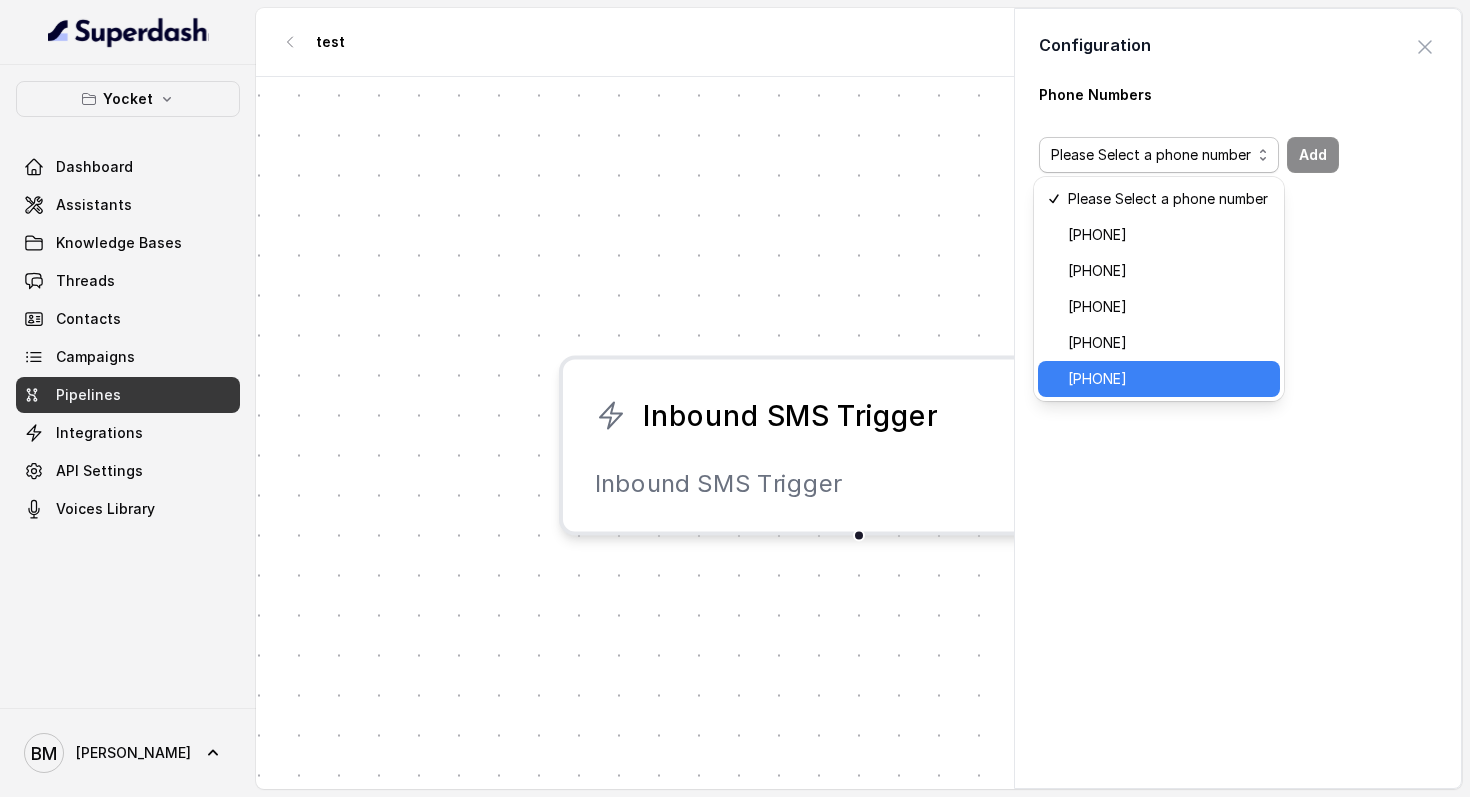 click on "[PHONE]" at bounding box center (1097, 379) 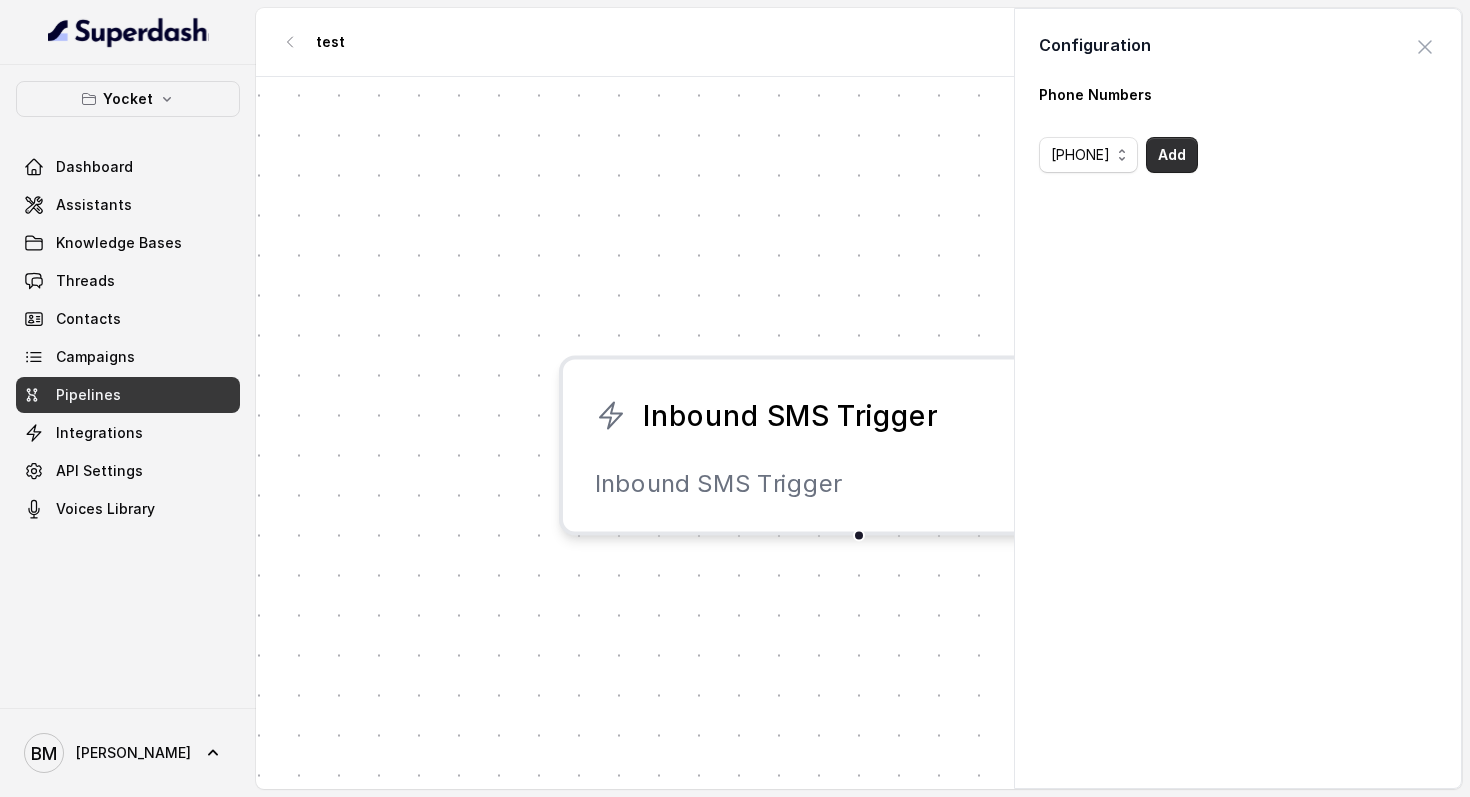 click on "Add" at bounding box center (1172, 155) 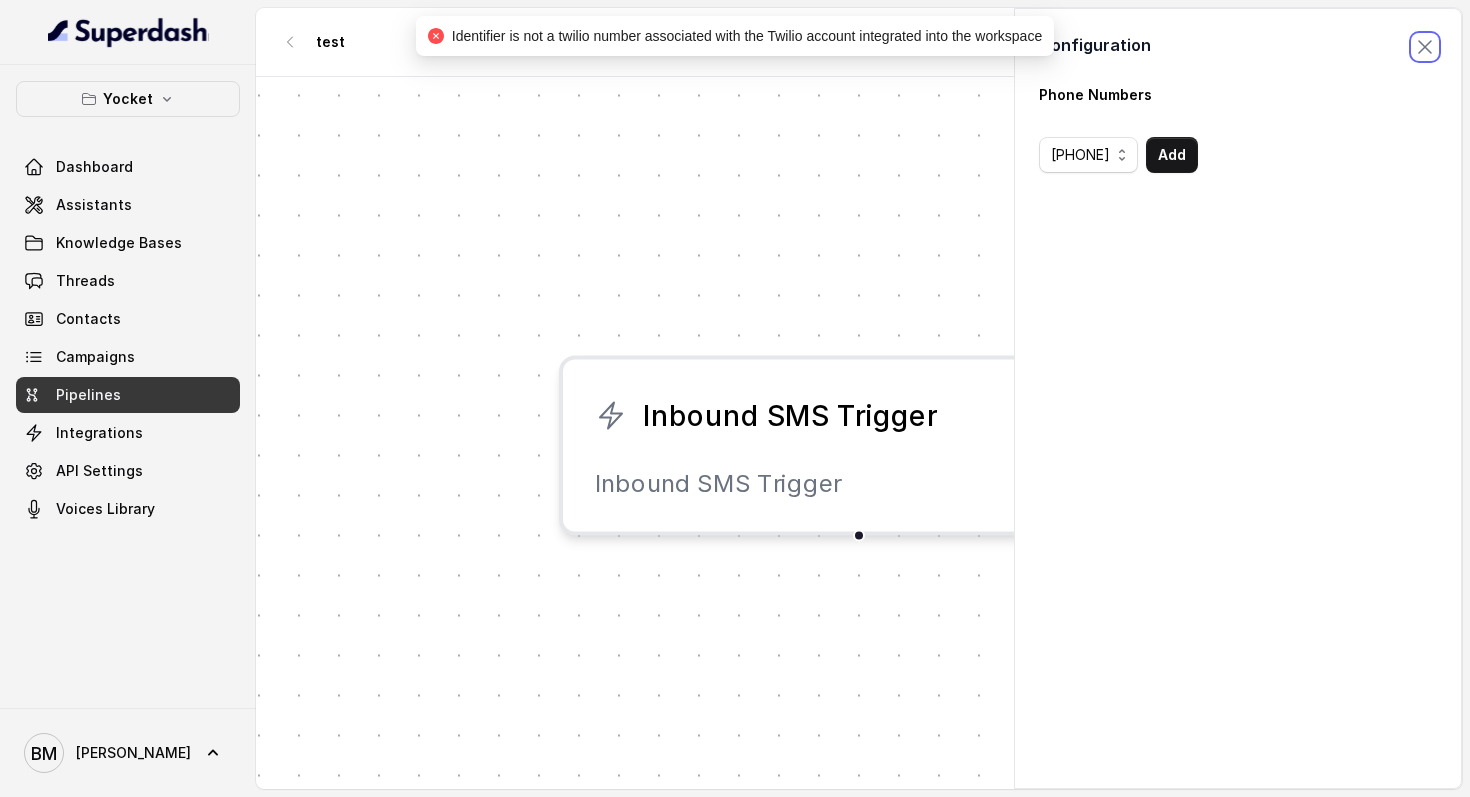 click at bounding box center [1425, 47] 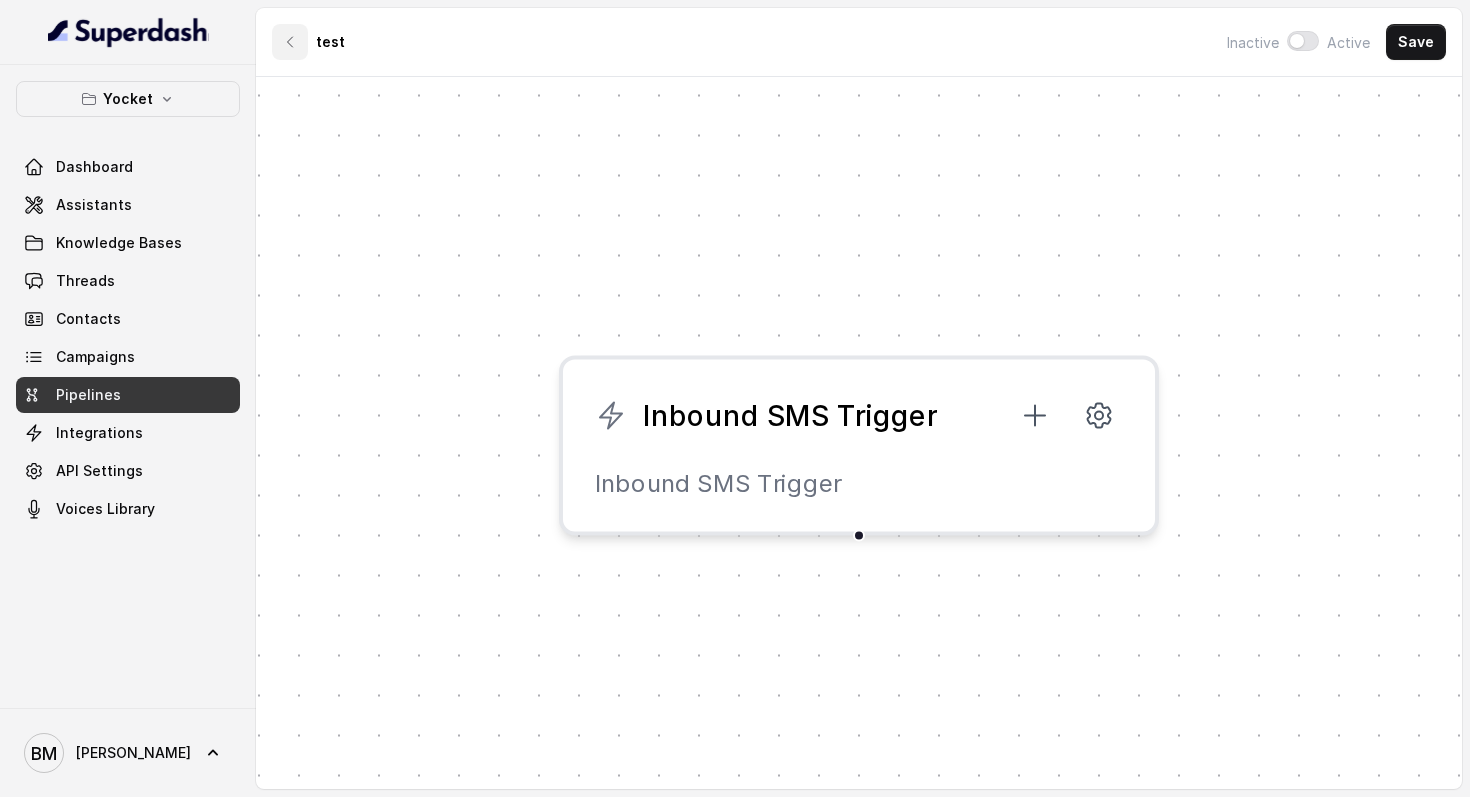 click at bounding box center (290, 42) 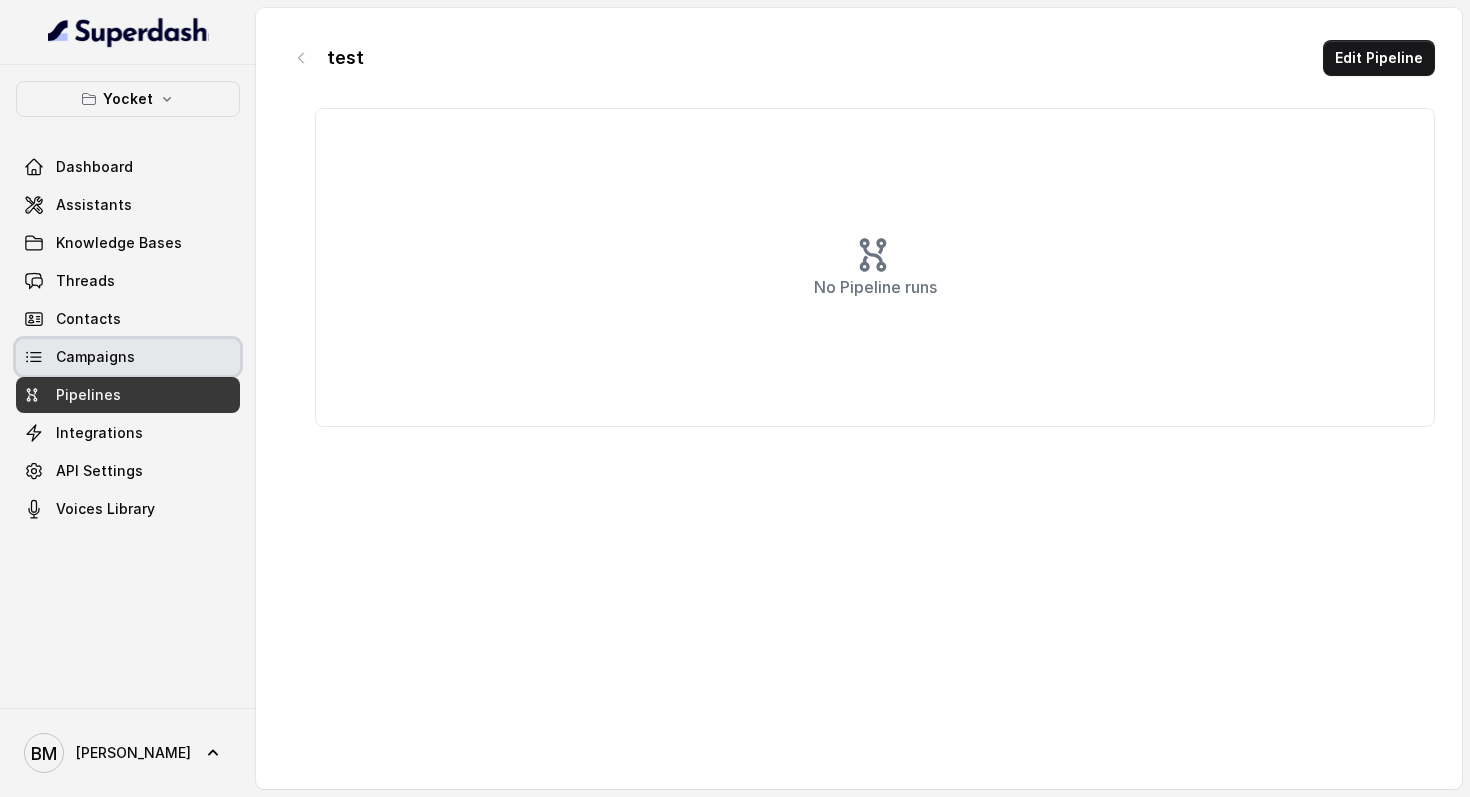 click on "Campaigns" at bounding box center [95, 357] 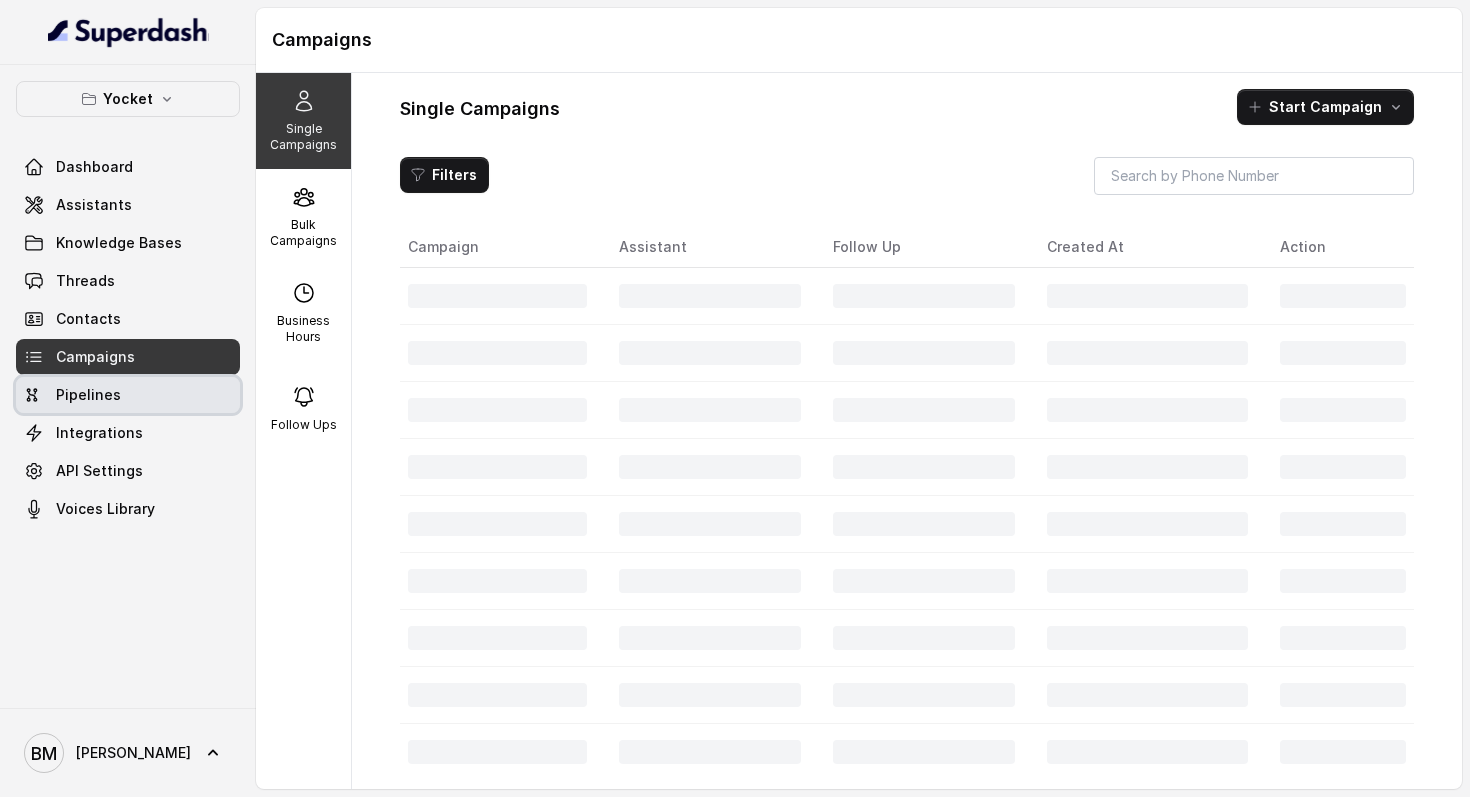 click on "Pipelines" at bounding box center (88, 395) 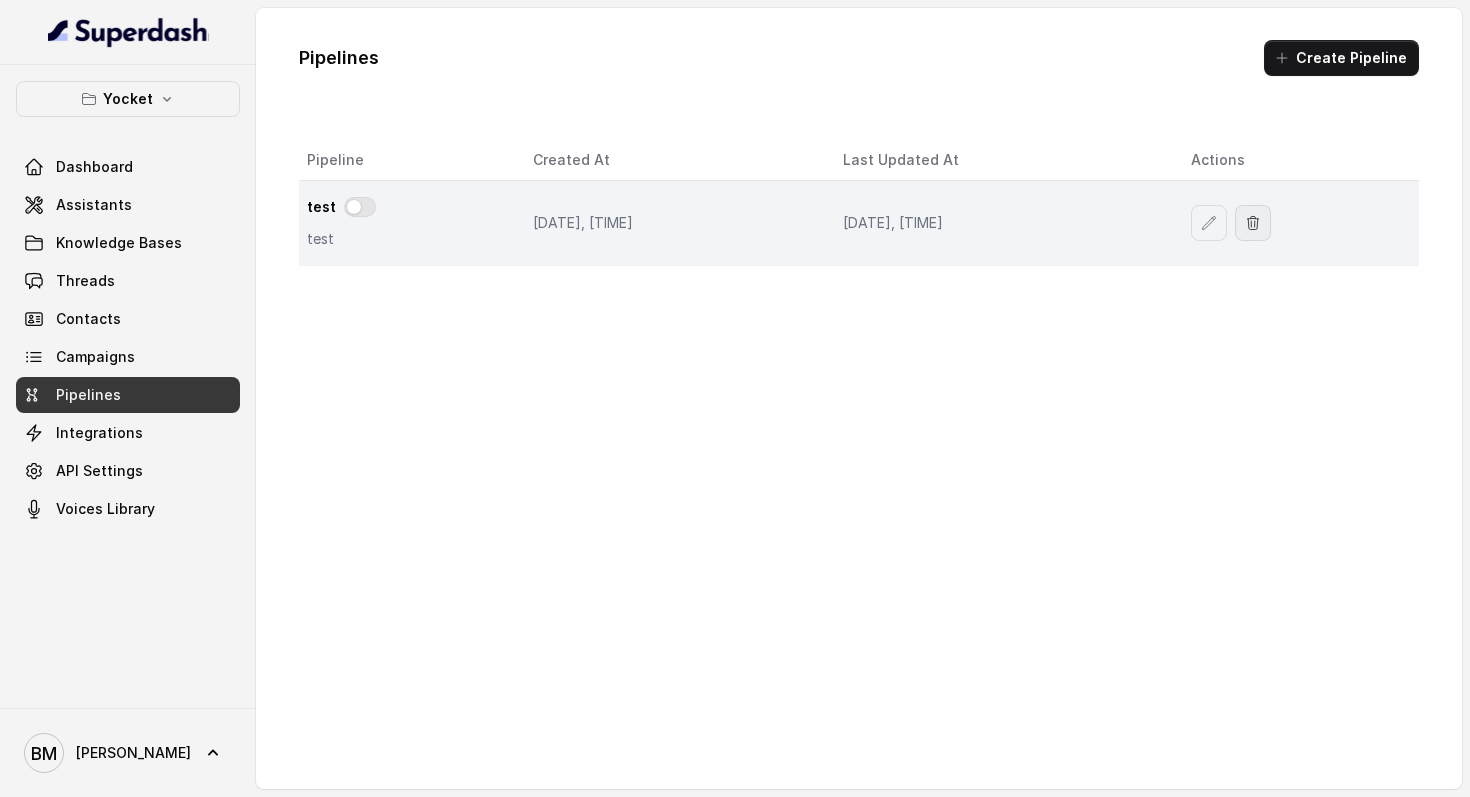click 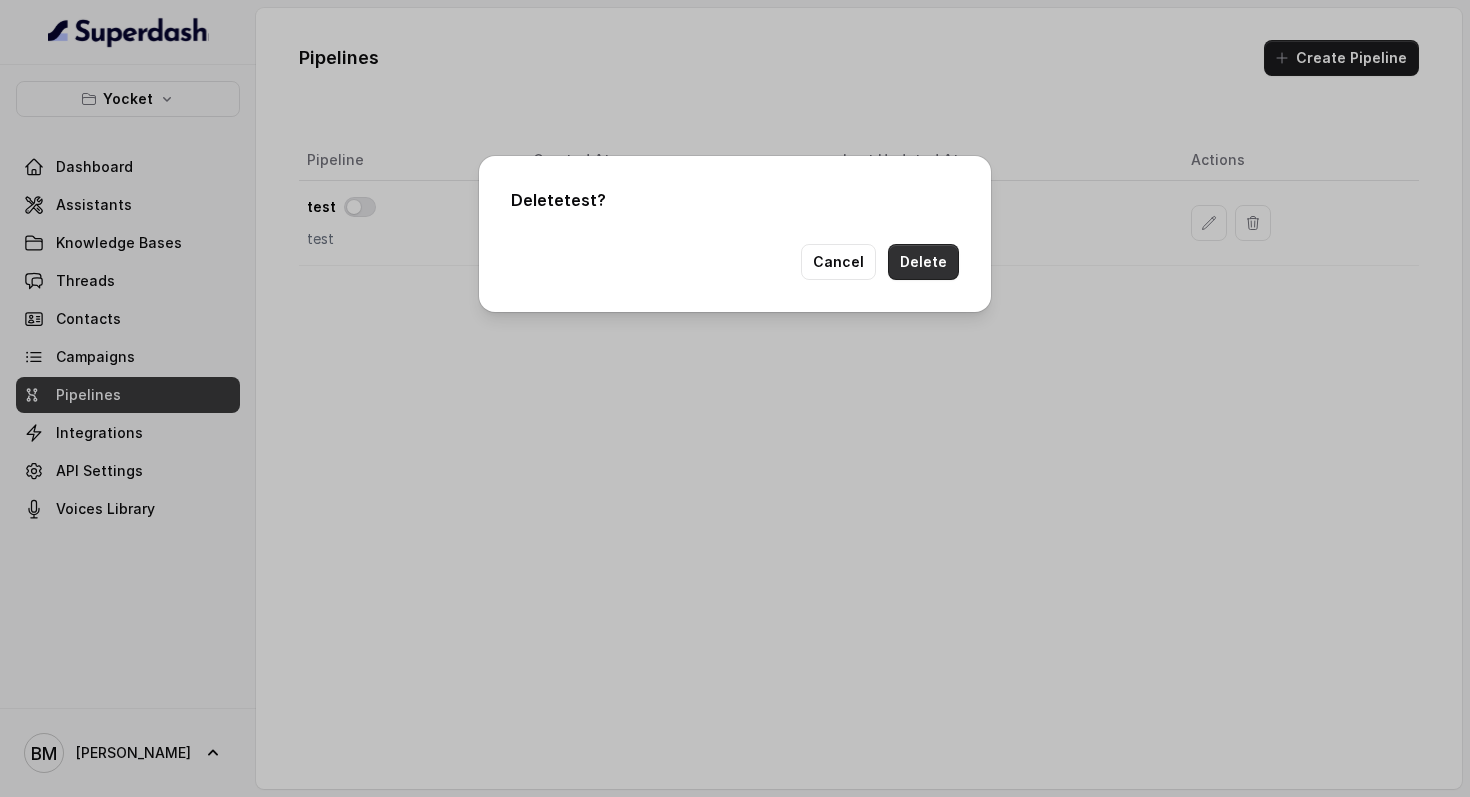 click on "Delete" at bounding box center [923, 262] 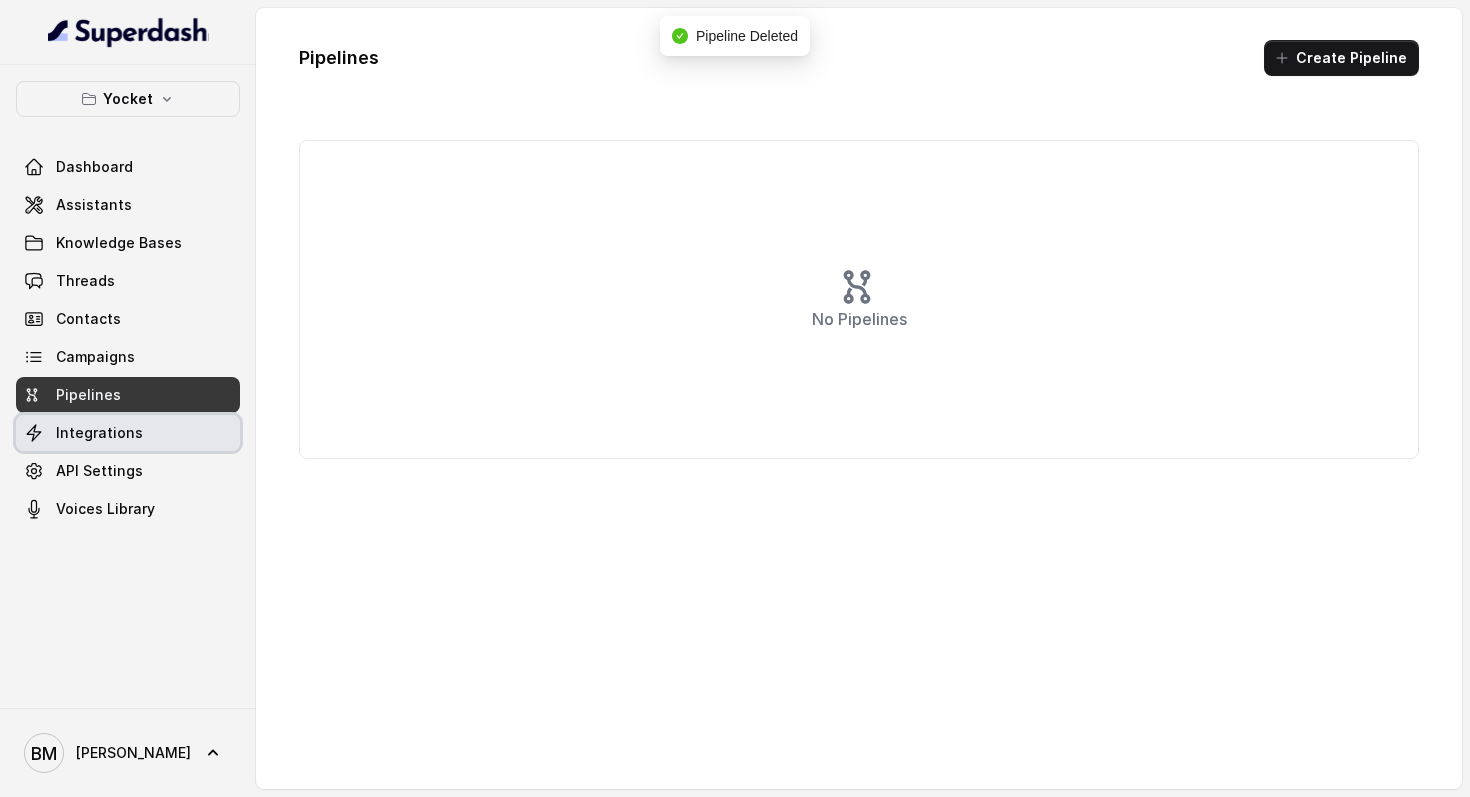 click on "Integrations" at bounding box center [128, 433] 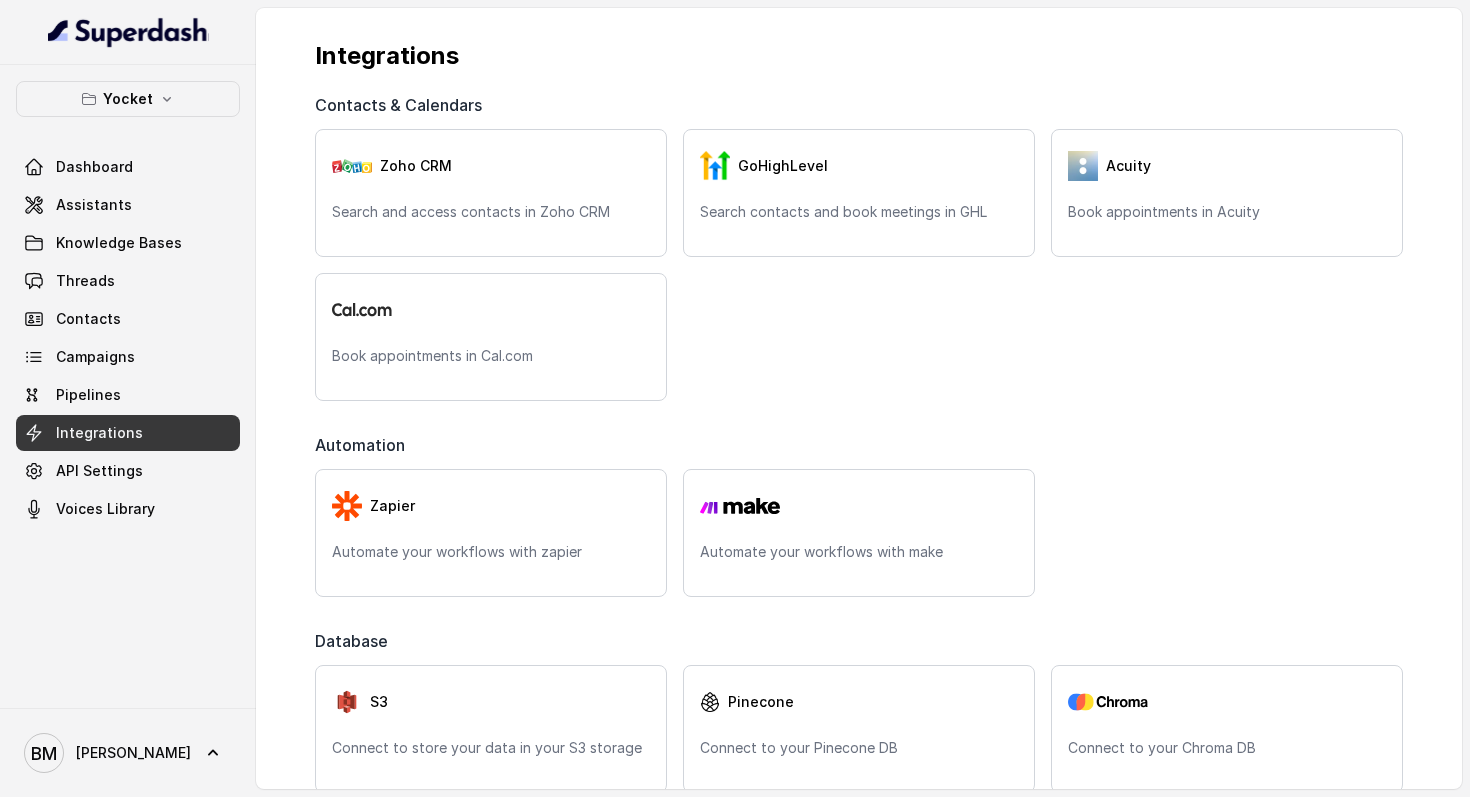 scroll, scrollTop: 607, scrollLeft: 0, axis: vertical 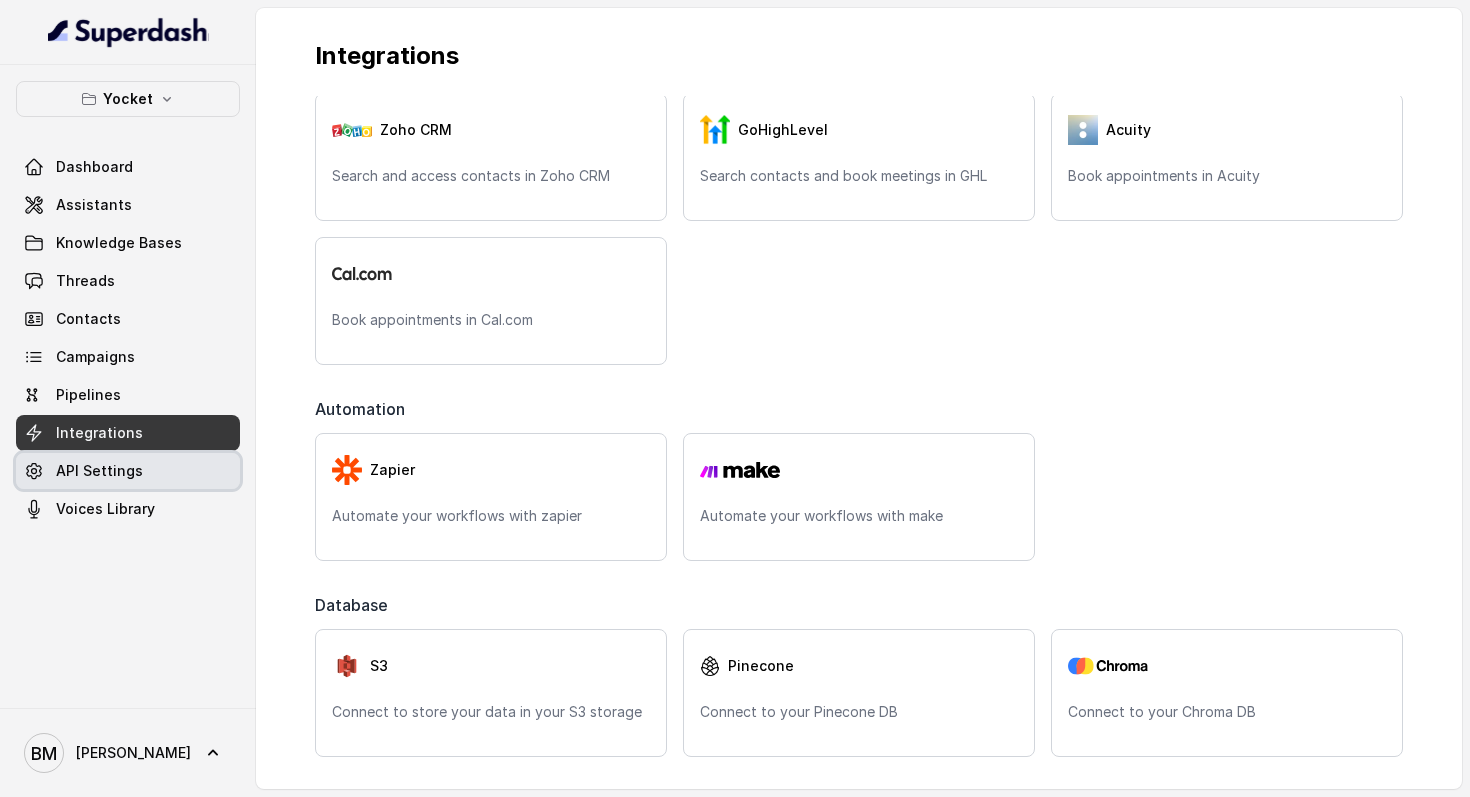 click on "API Settings" at bounding box center [99, 471] 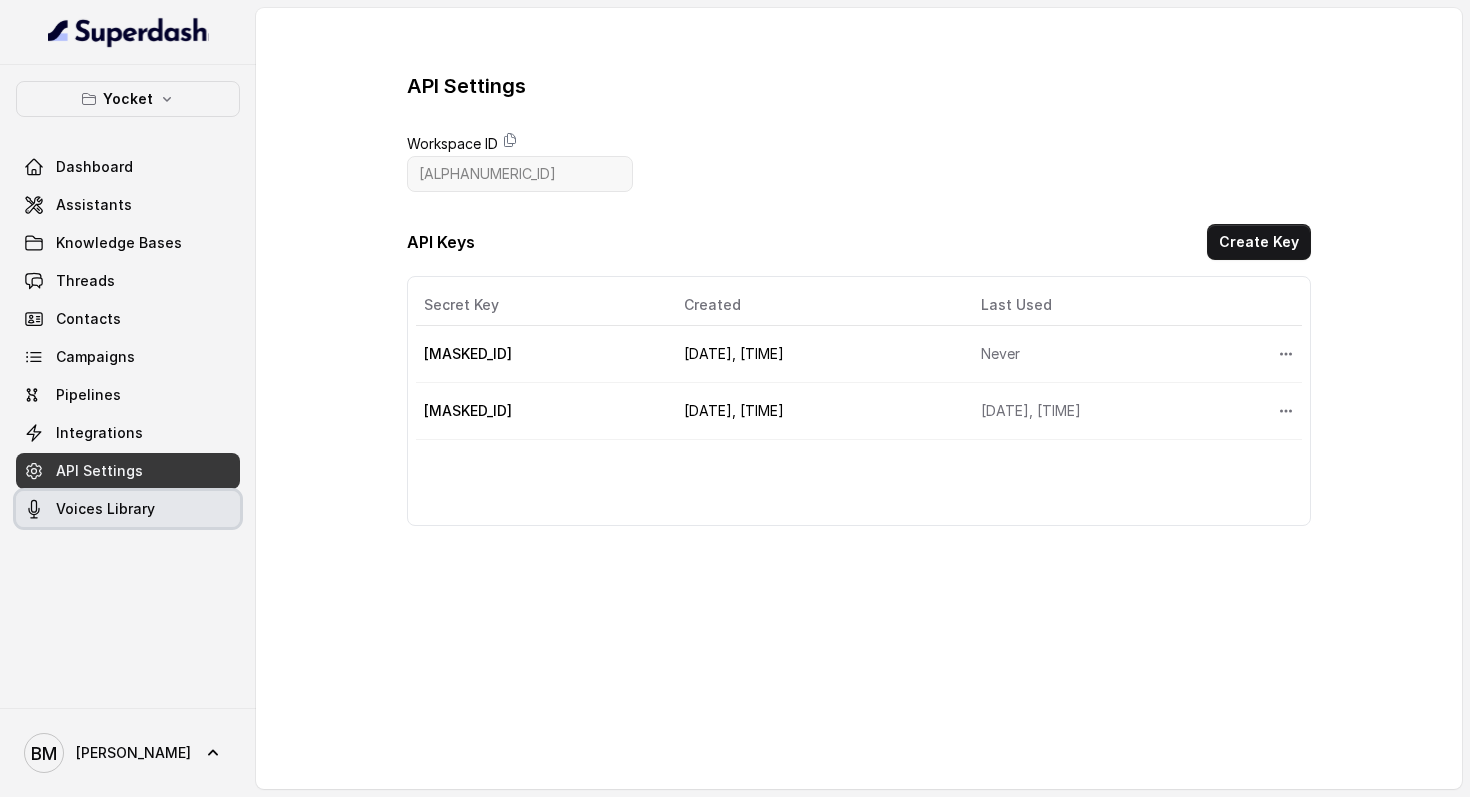 click on "Voices Library" at bounding box center [105, 509] 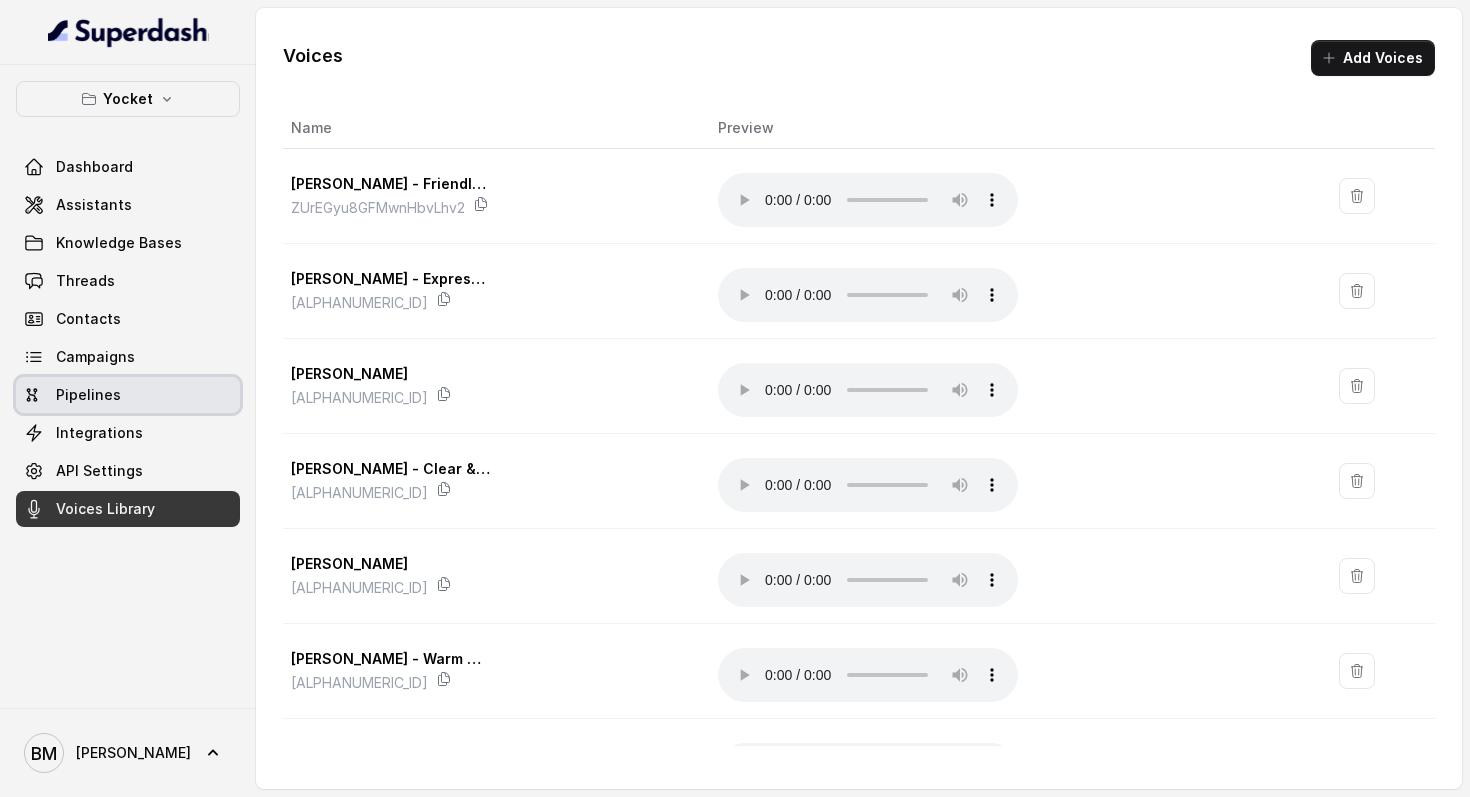 click on "Pipelines" at bounding box center (128, 395) 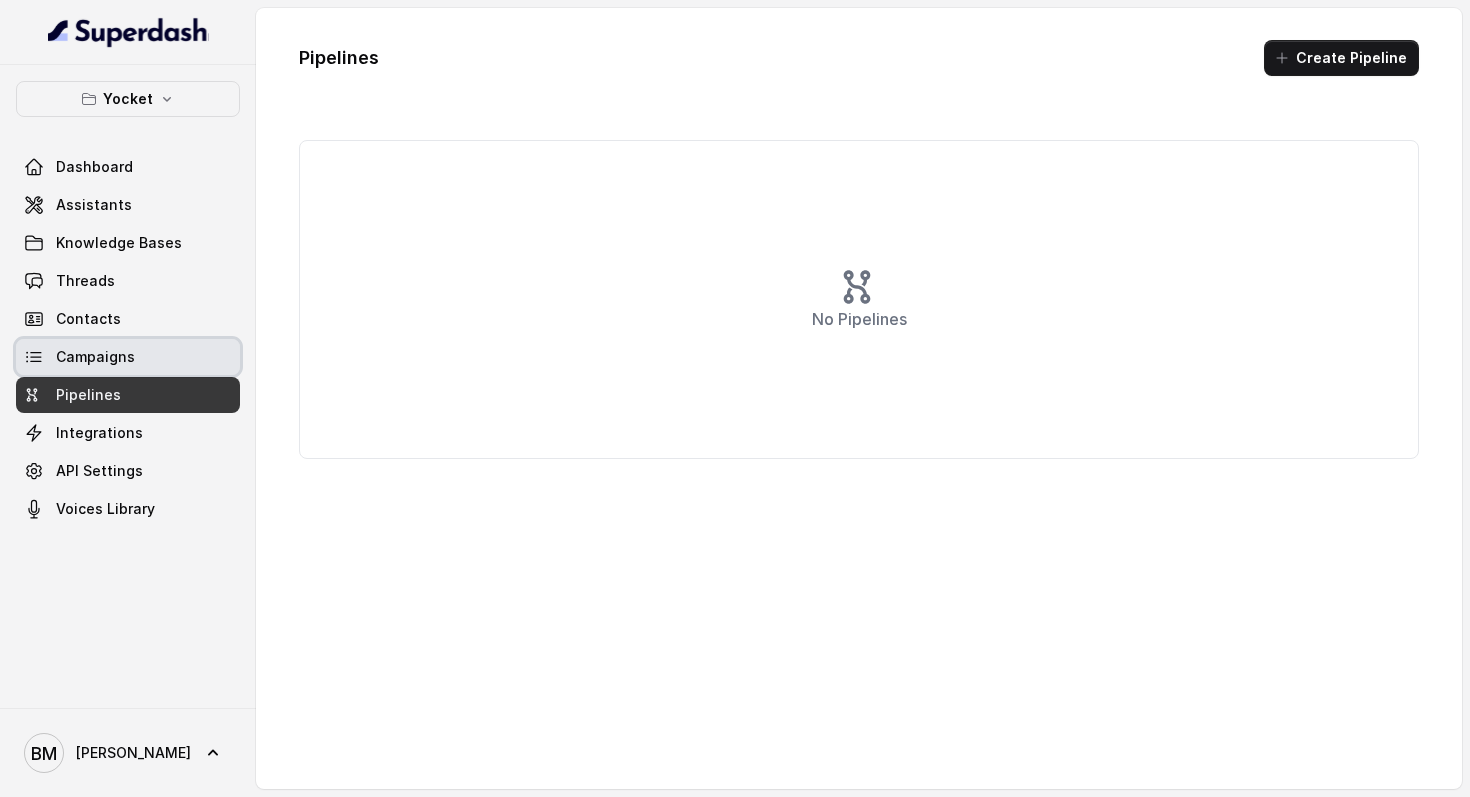 click on "Campaigns" at bounding box center (128, 357) 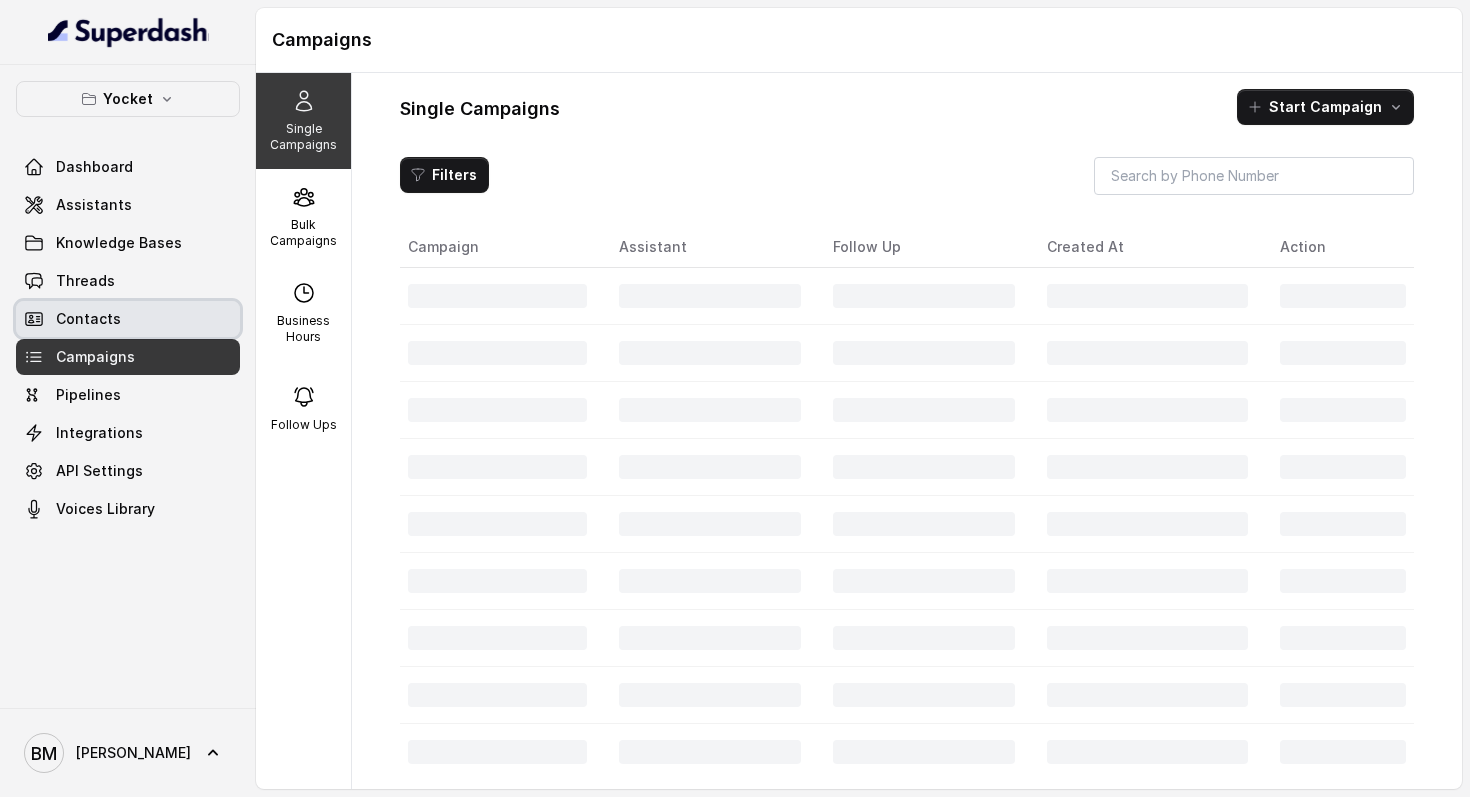 click on "Contacts" at bounding box center (128, 319) 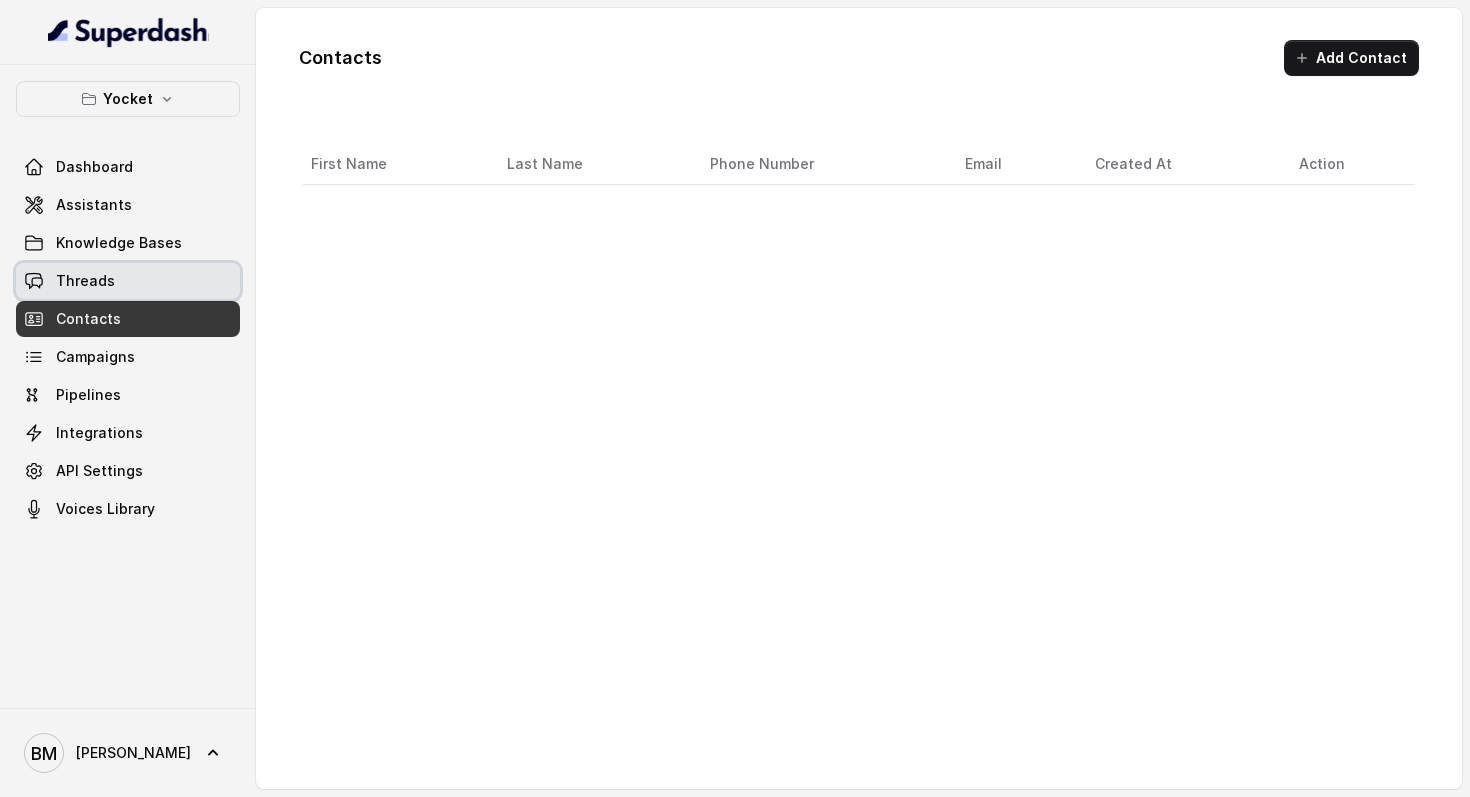 click on "Threads" at bounding box center [128, 281] 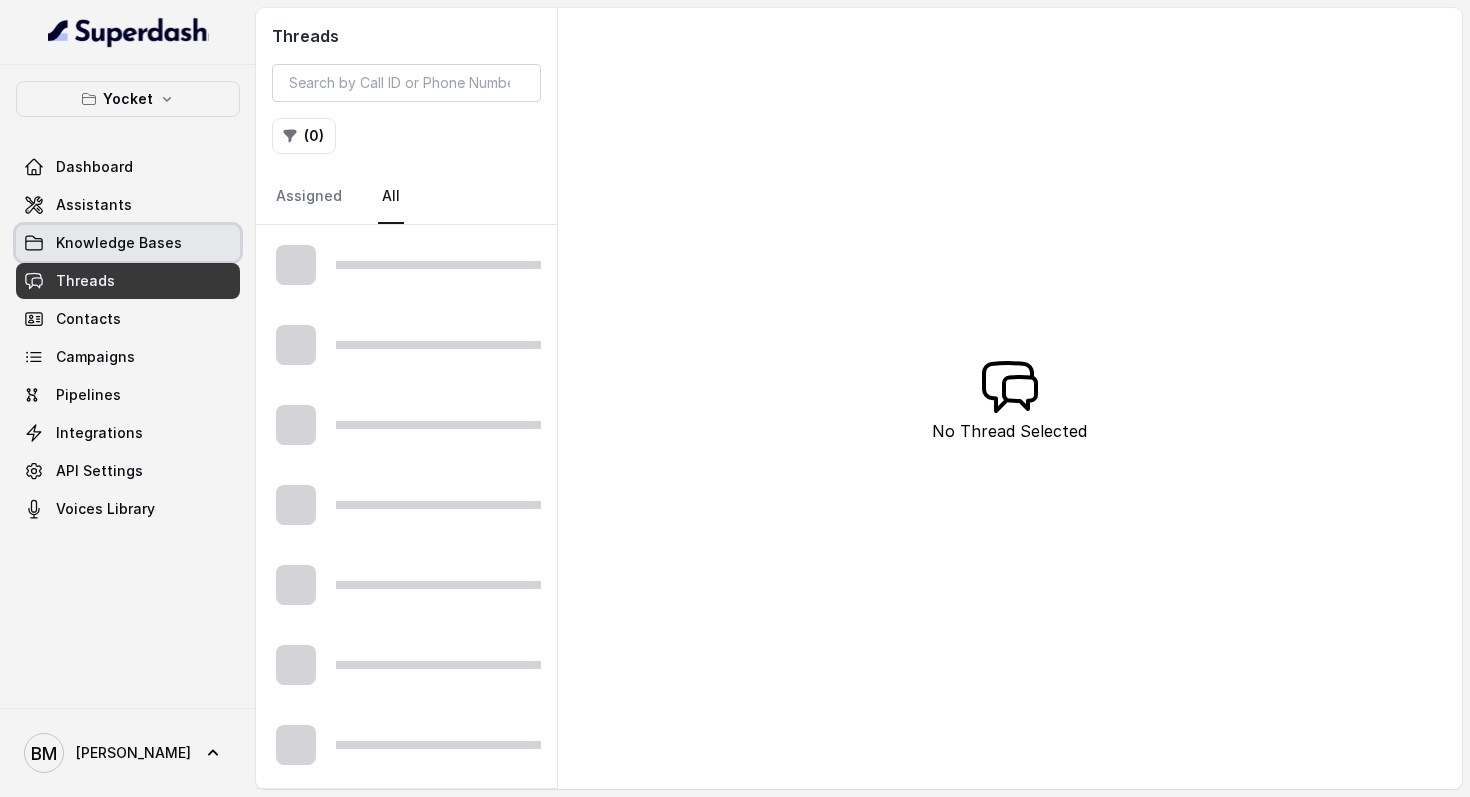 click on "Knowledge Bases" at bounding box center [119, 243] 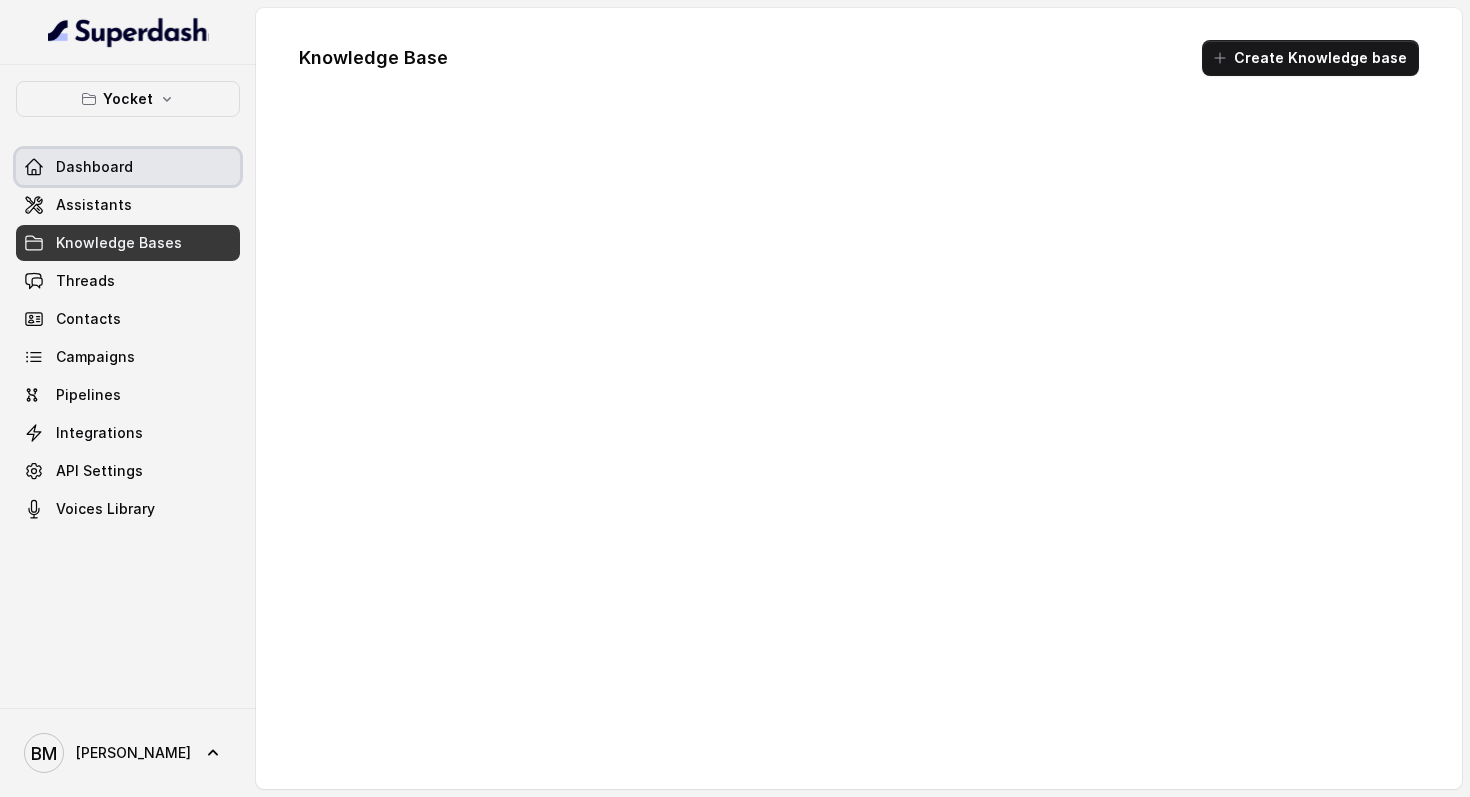 click on "Dashboard" at bounding box center (128, 167) 